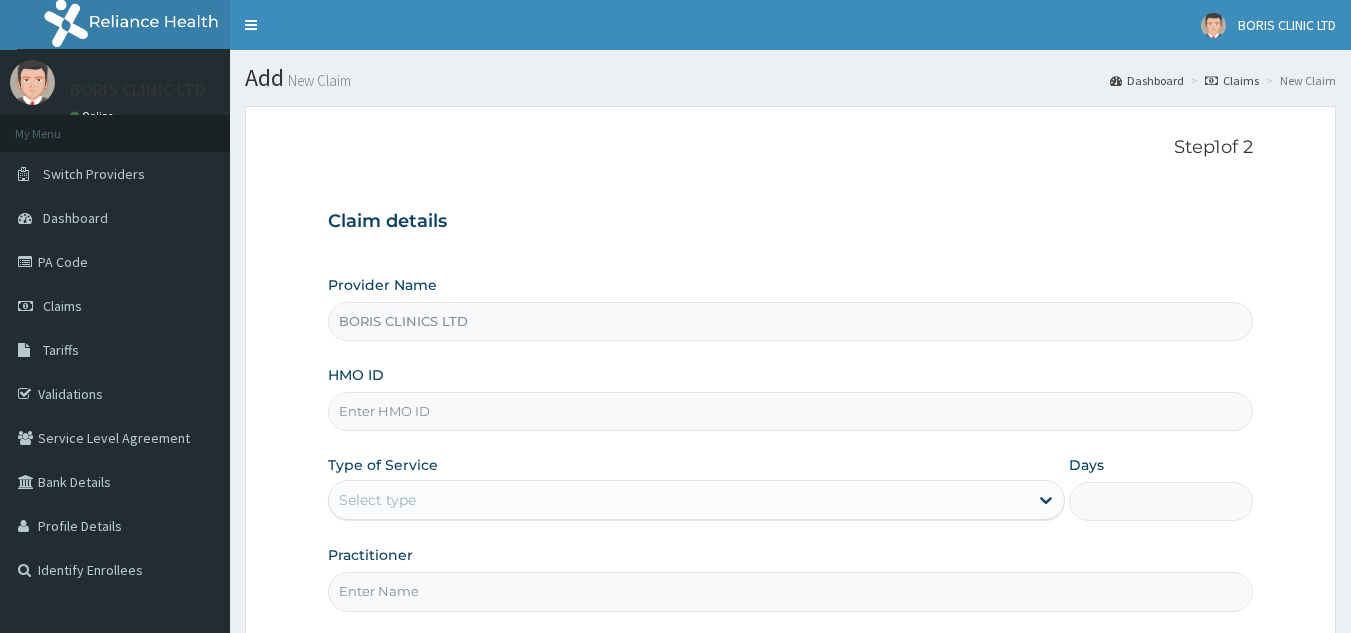 scroll, scrollTop: 0, scrollLeft: 0, axis: both 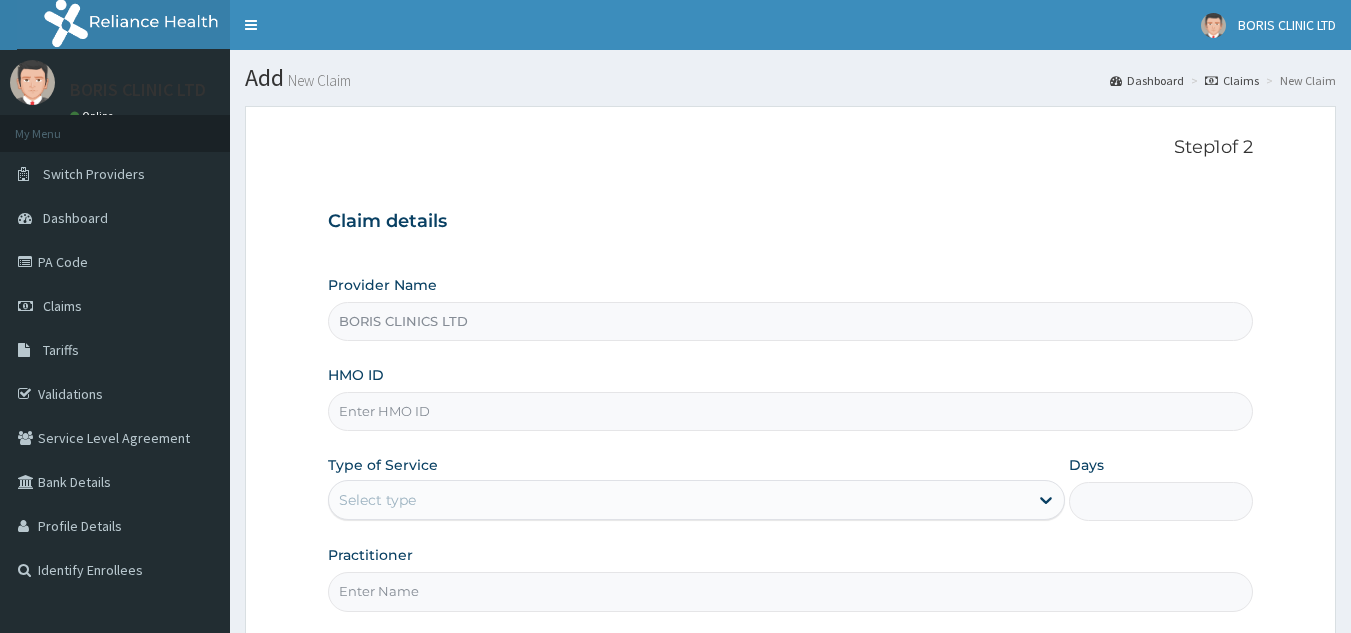 click on "HMO ID" at bounding box center (791, 411) 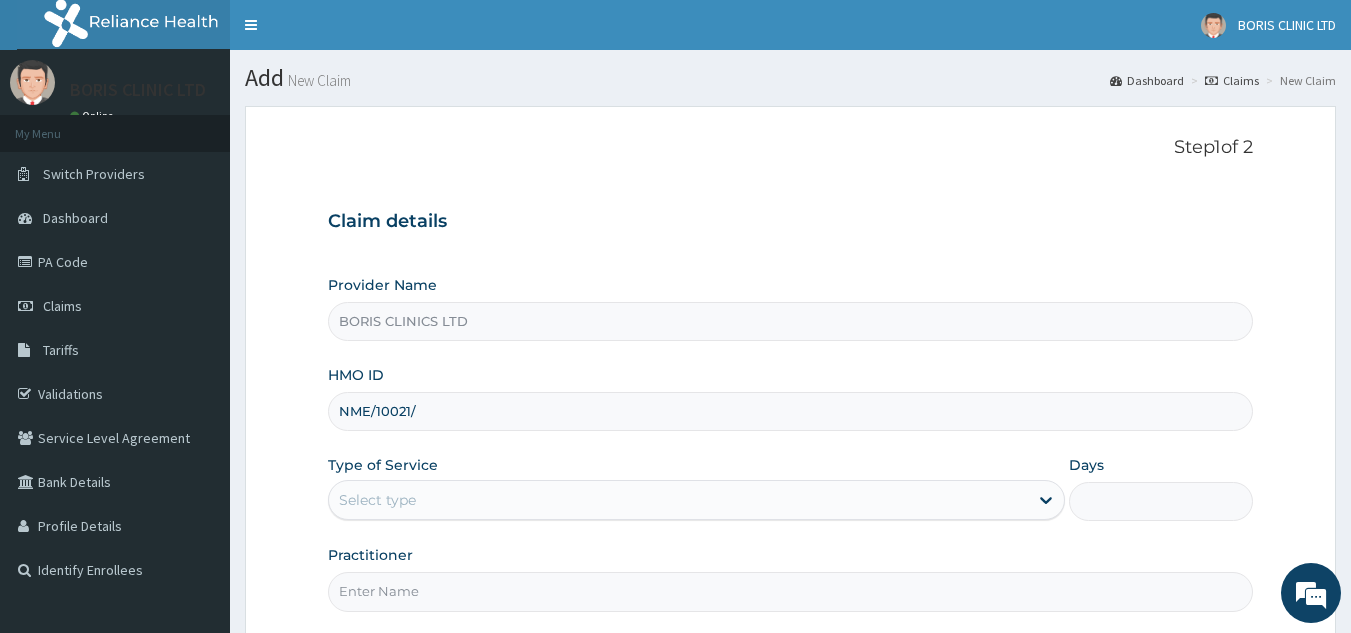 scroll, scrollTop: 0, scrollLeft: 0, axis: both 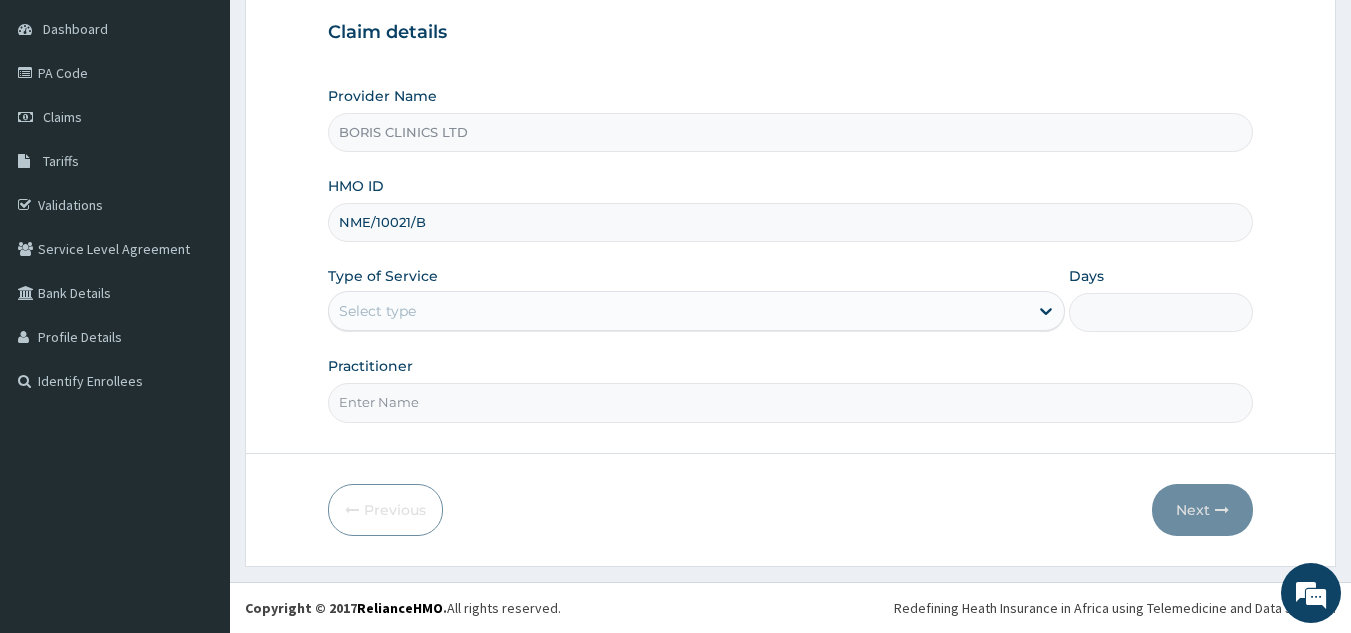 type on "NME/10021/B" 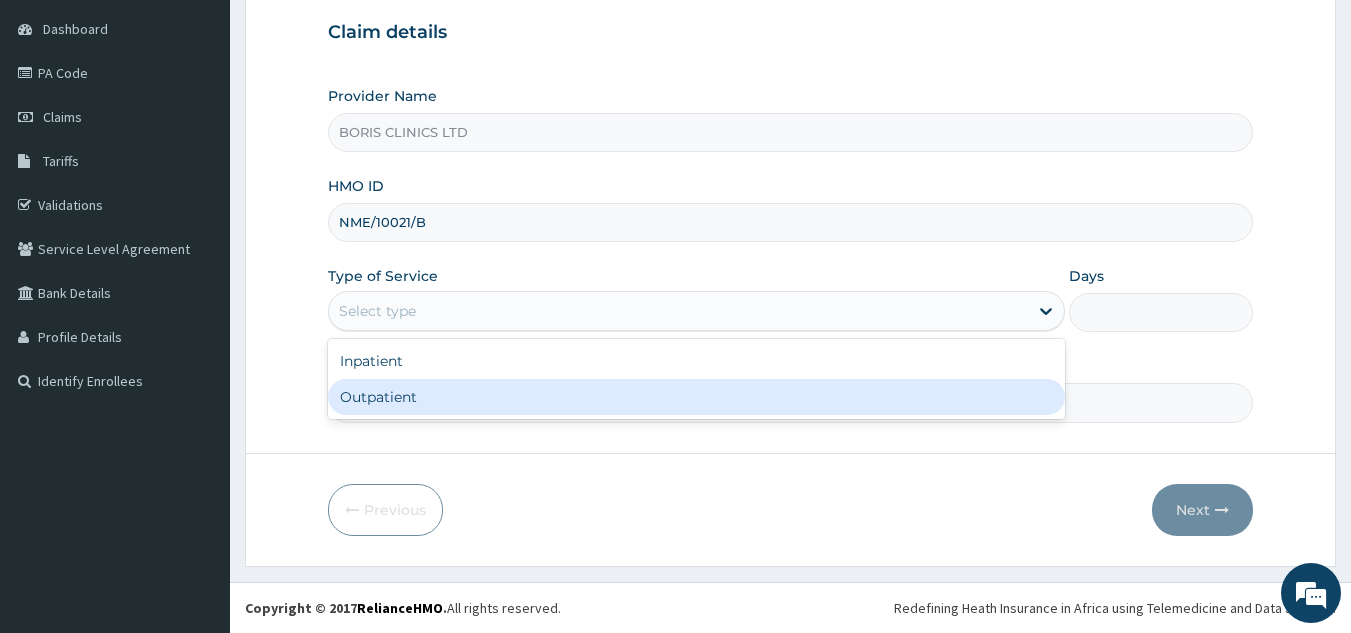 click on "Outpatient" at bounding box center [696, 397] 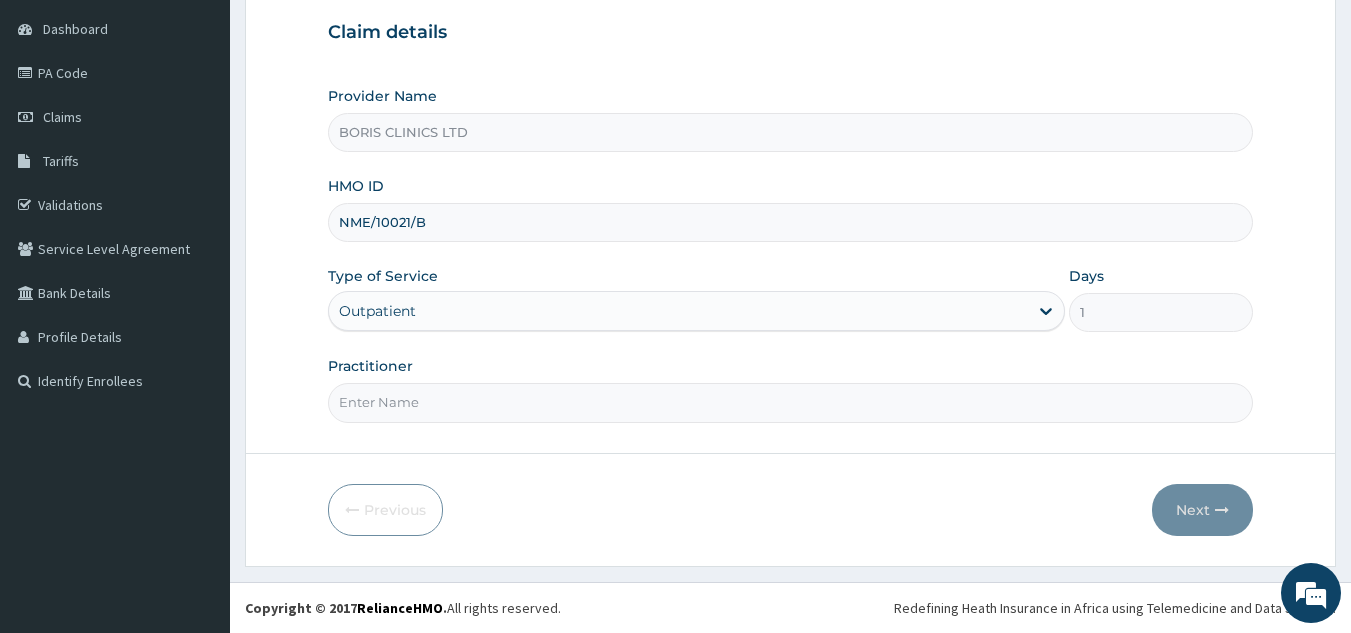 click on "Practitioner" at bounding box center [791, 402] 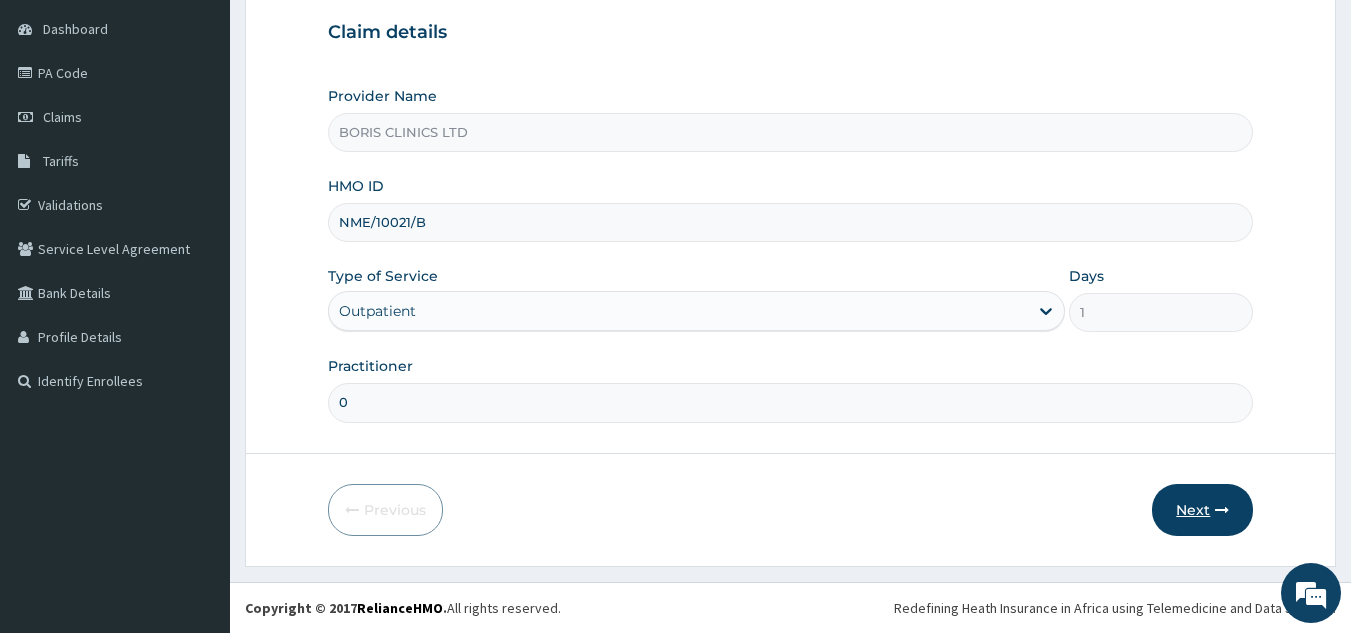 click on "Next" at bounding box center (1202, 510) 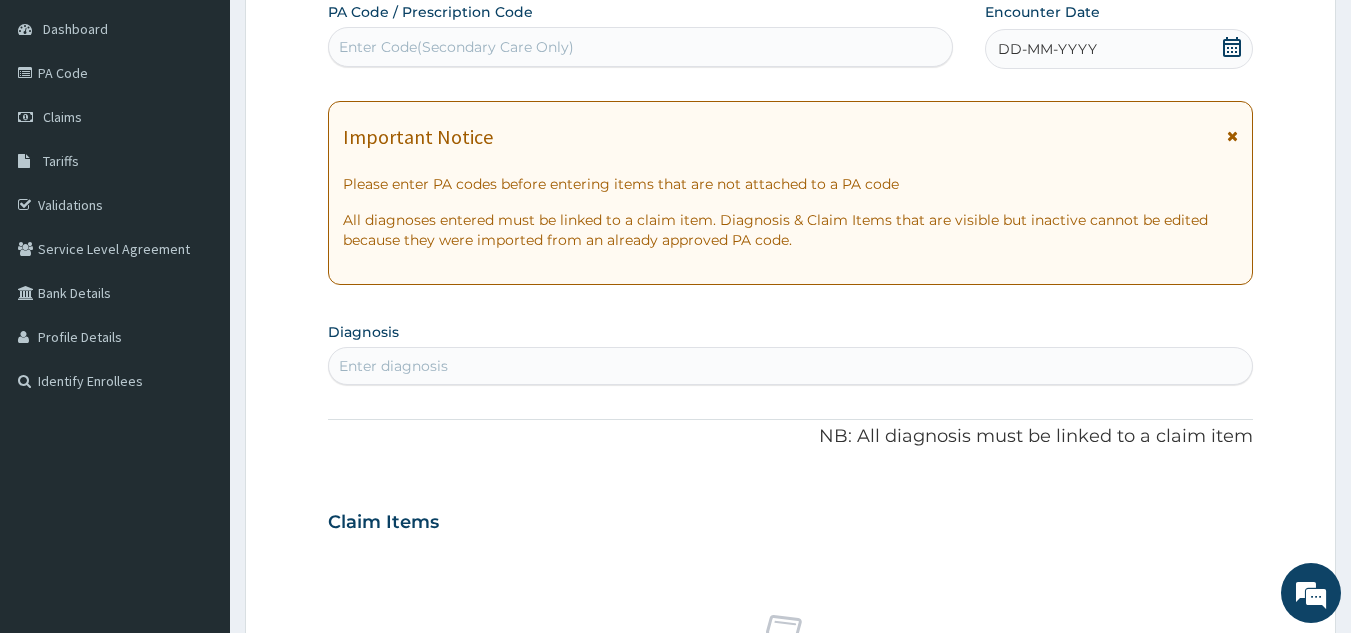 click on "Enter Code(Secondary Care Only)" at bounding box center (641, 47) 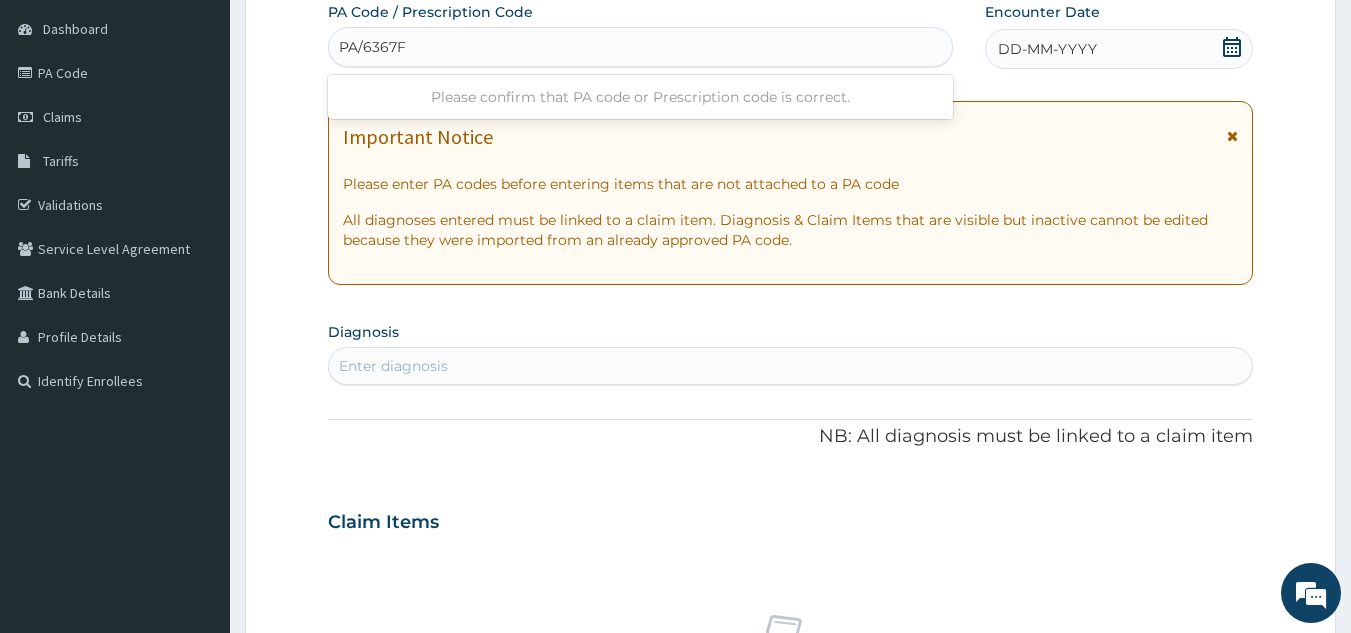 type on "PA/6367F1" 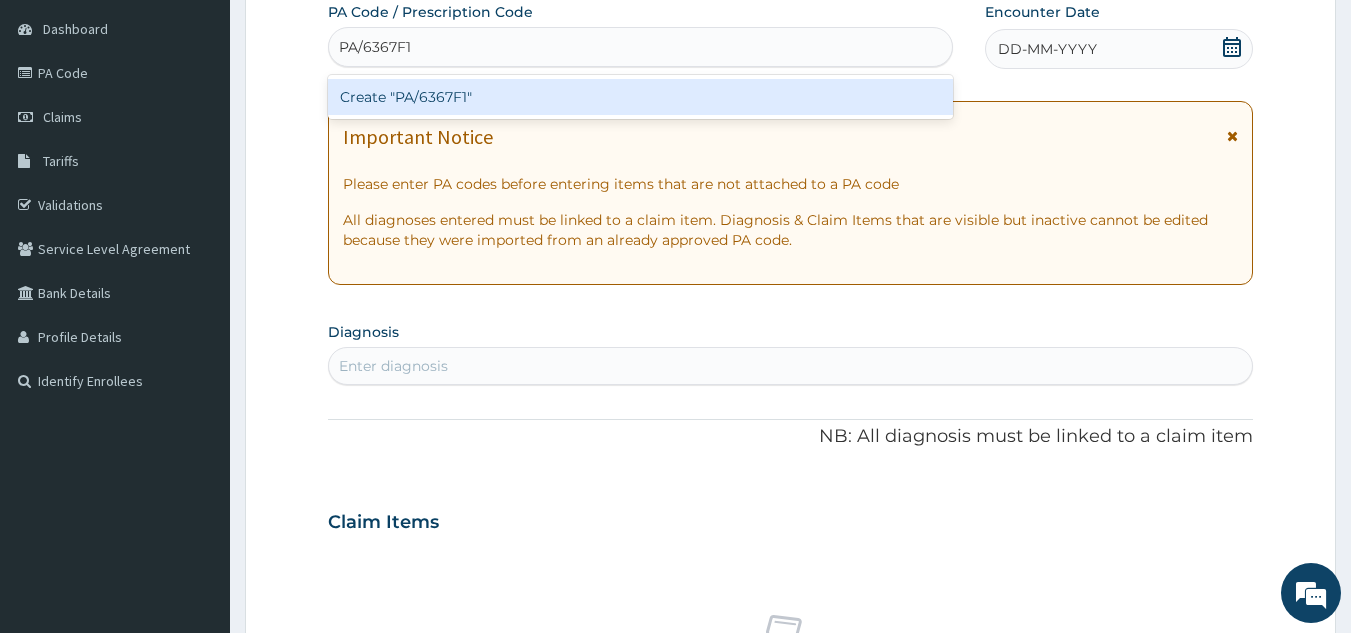 click on "Create "PA/6367F1"" at bounding box center [641, 97] 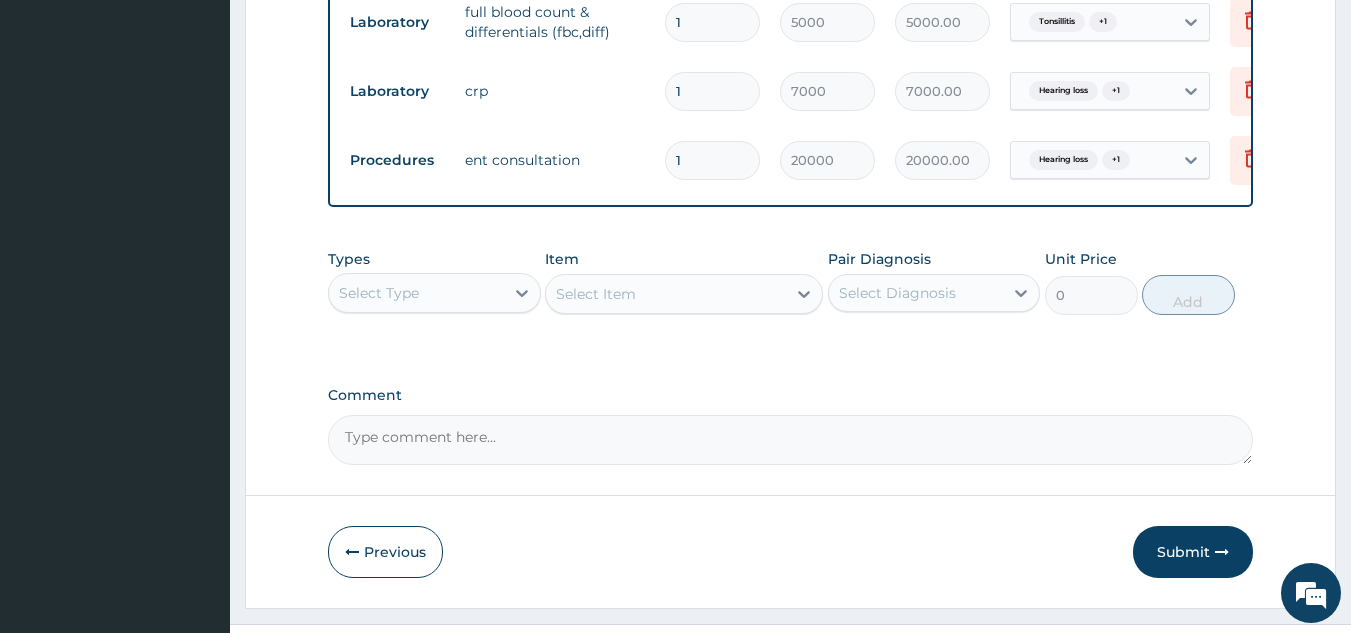 scroll, scrollTop: 1143, scrollLeft: 0, axis: vertical 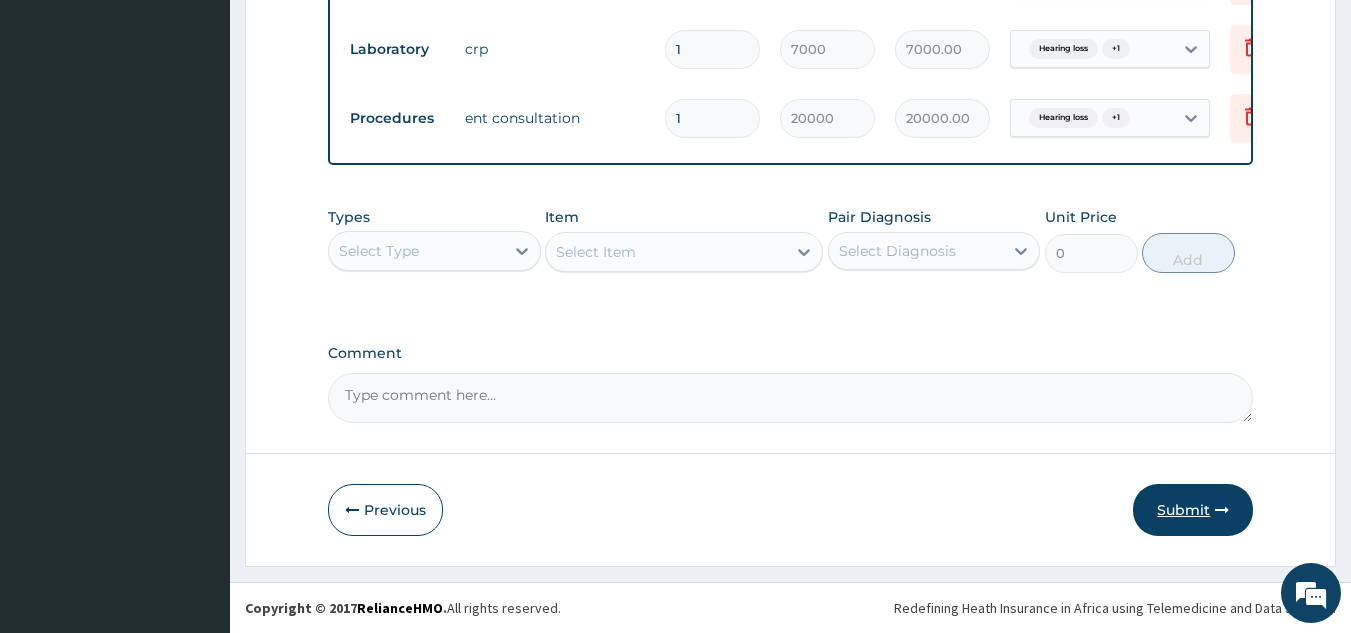 click on "Submit" at bounding box center [1193, 510] 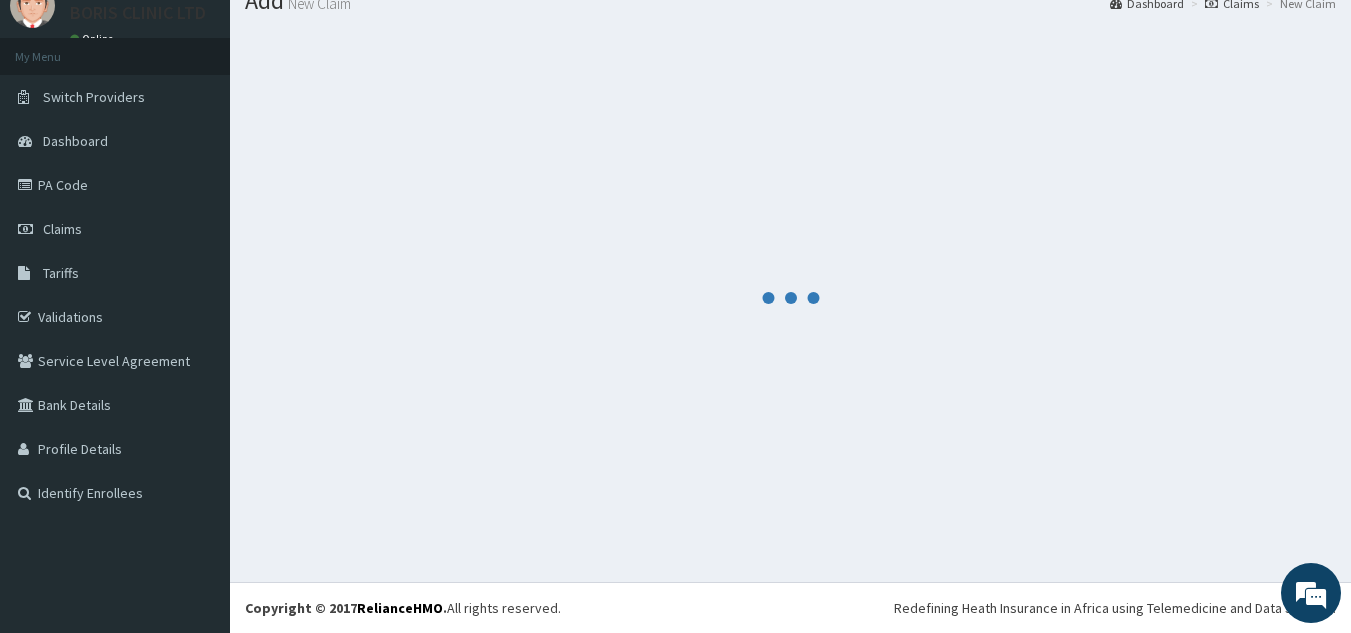 scroll, scrollTop: 77, scrollLeft: 0, axis: vertical 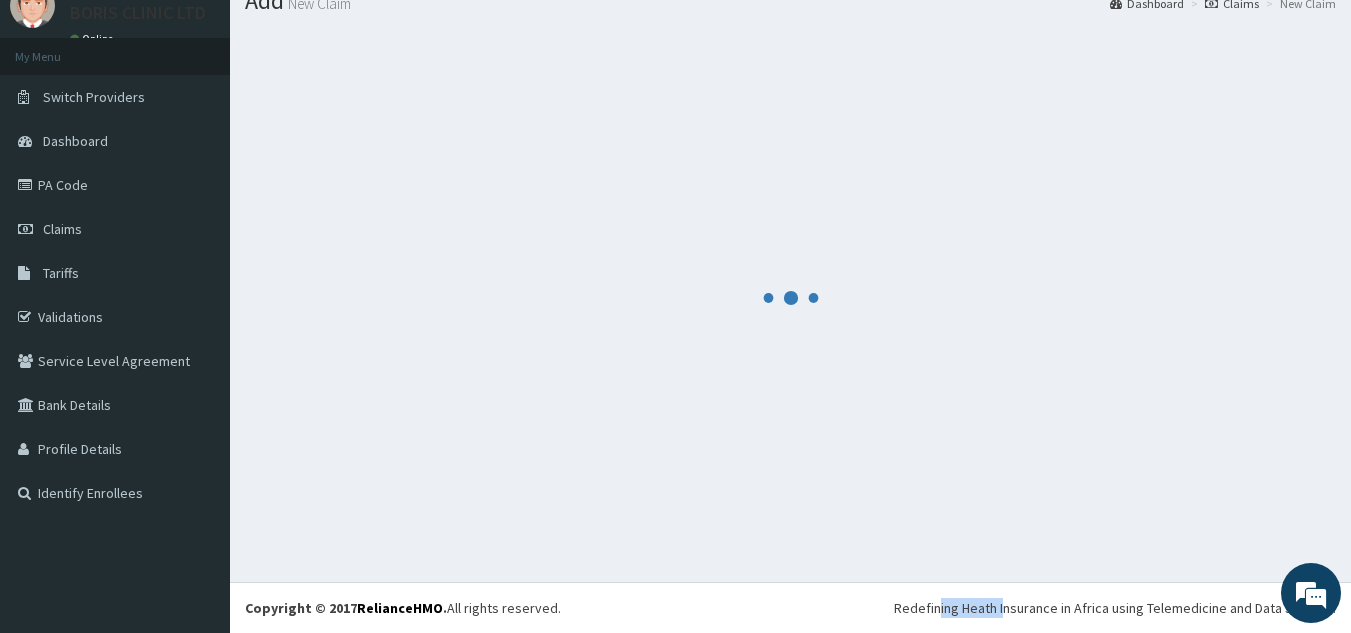 click at bounding box center [790, 298] 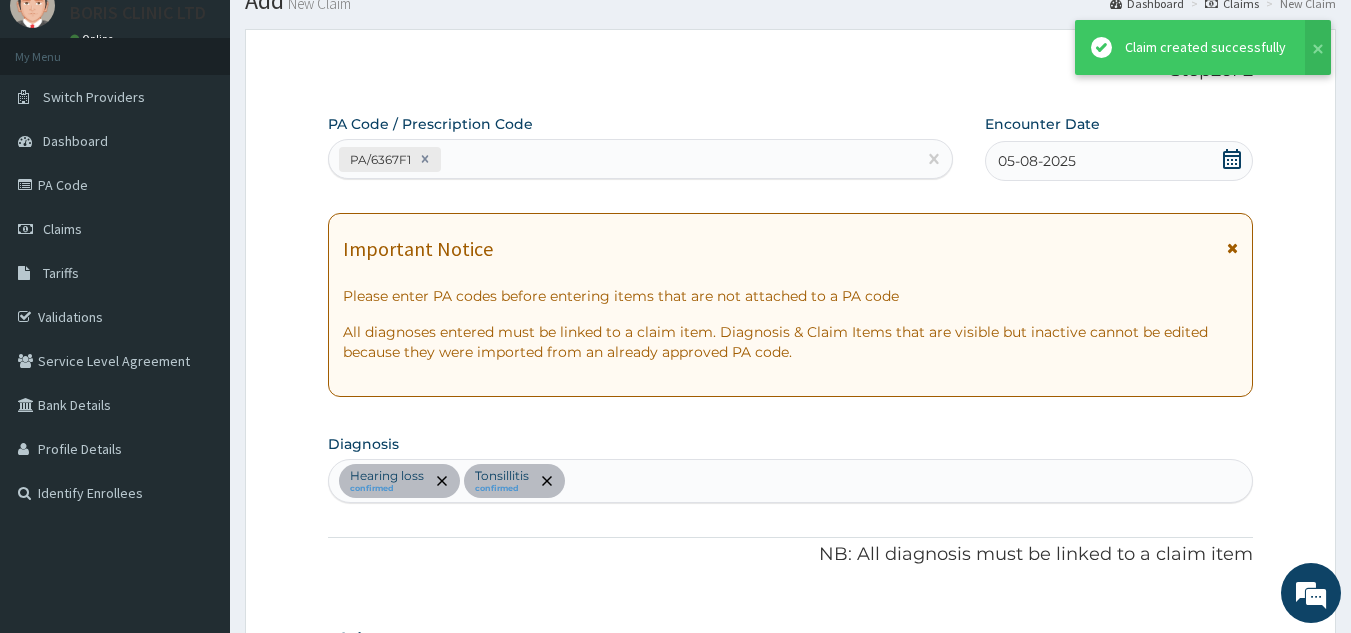 scroll, scrollTop: 1143, scrollLeft: 0, axis: vertical 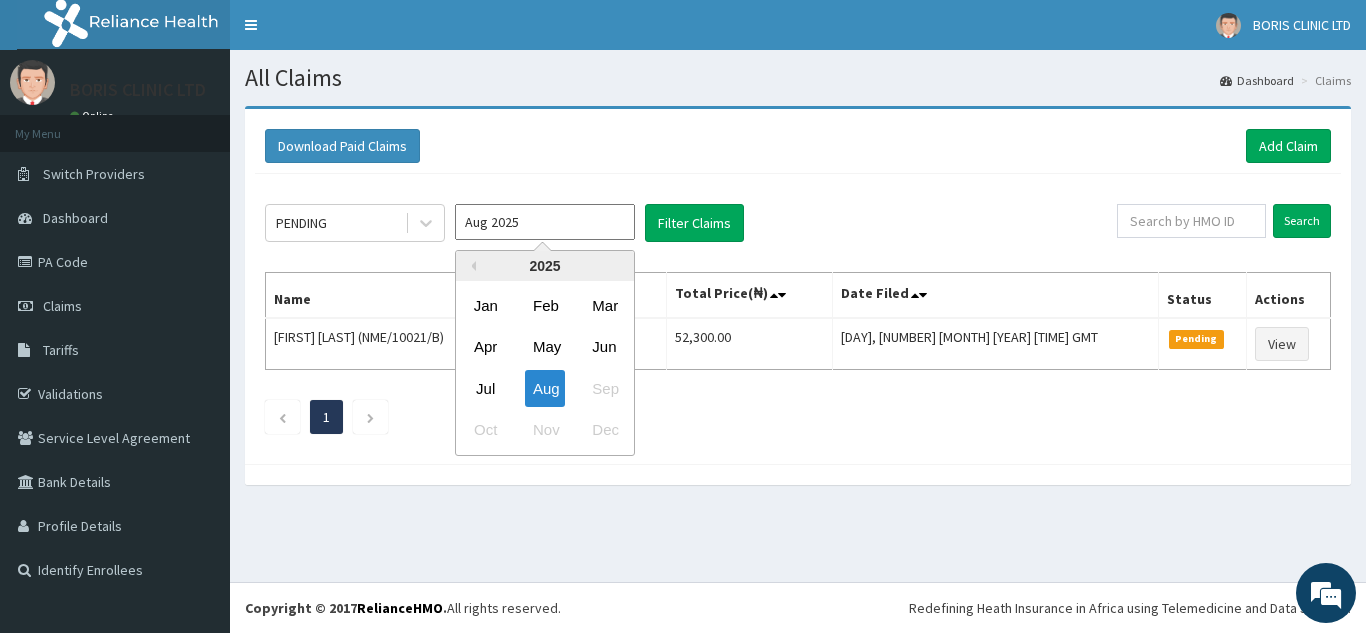 click on "Aug 2025" at bounding box center (545, 222) 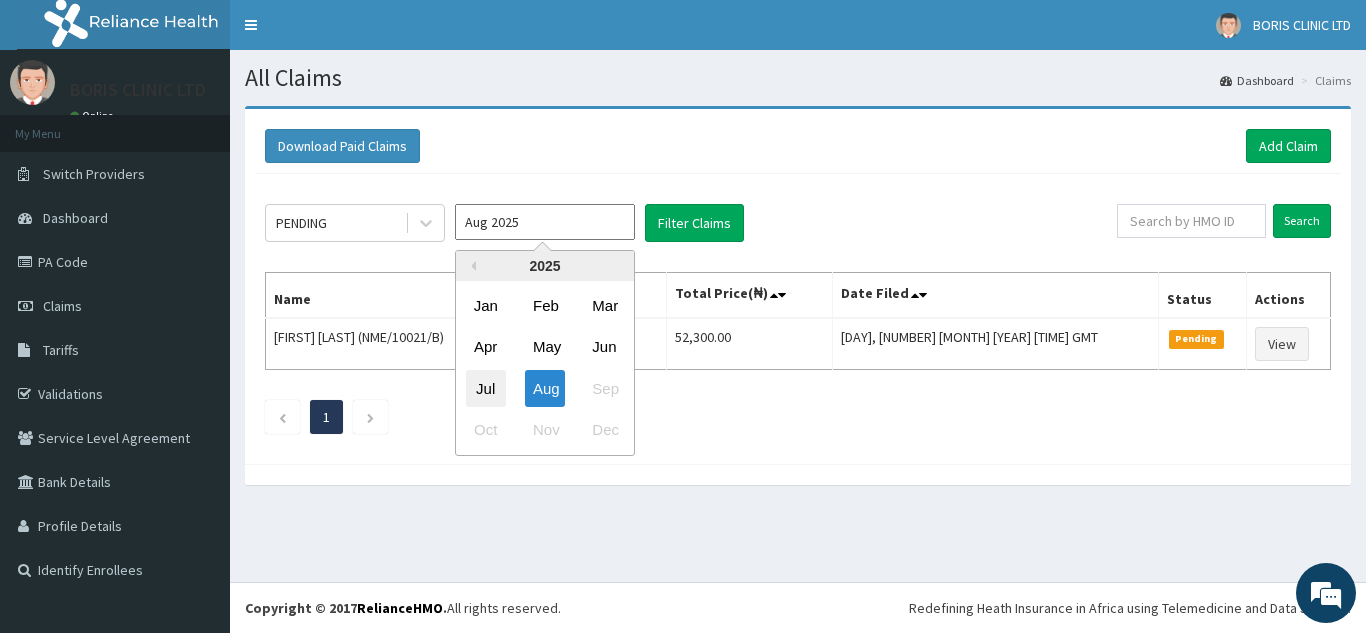 click on "Jul" at bounding box center (486, 388) 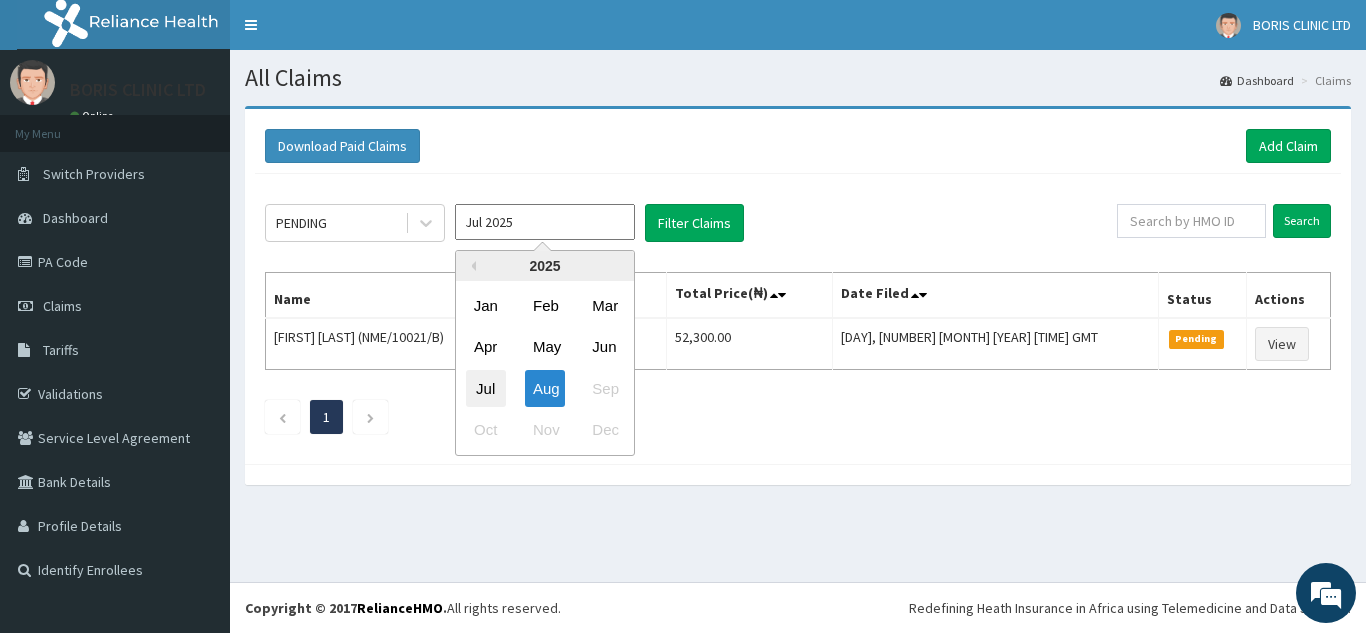 click on "PENDING [MONTH] [YEAR] Previous Year [YEAR] [MONTH] [MONTH] [MONTH] [MONTH] [MONTH] [MONTH] [MONTH] [MONTH] [MONTH] [MONTH] [MONTH] [MONTH] Filter Claims Search Name Encounter Date Total Price(₦) Date Filed Status Actions [FIRST] [LAST] (NME/10021/B) [DAY] [MONTH] [NUMBER] [YEAR] [PRICE] [DAY], [NUMBER] [MONTH] [YEAR] [TIME] GMT Pending View 1" 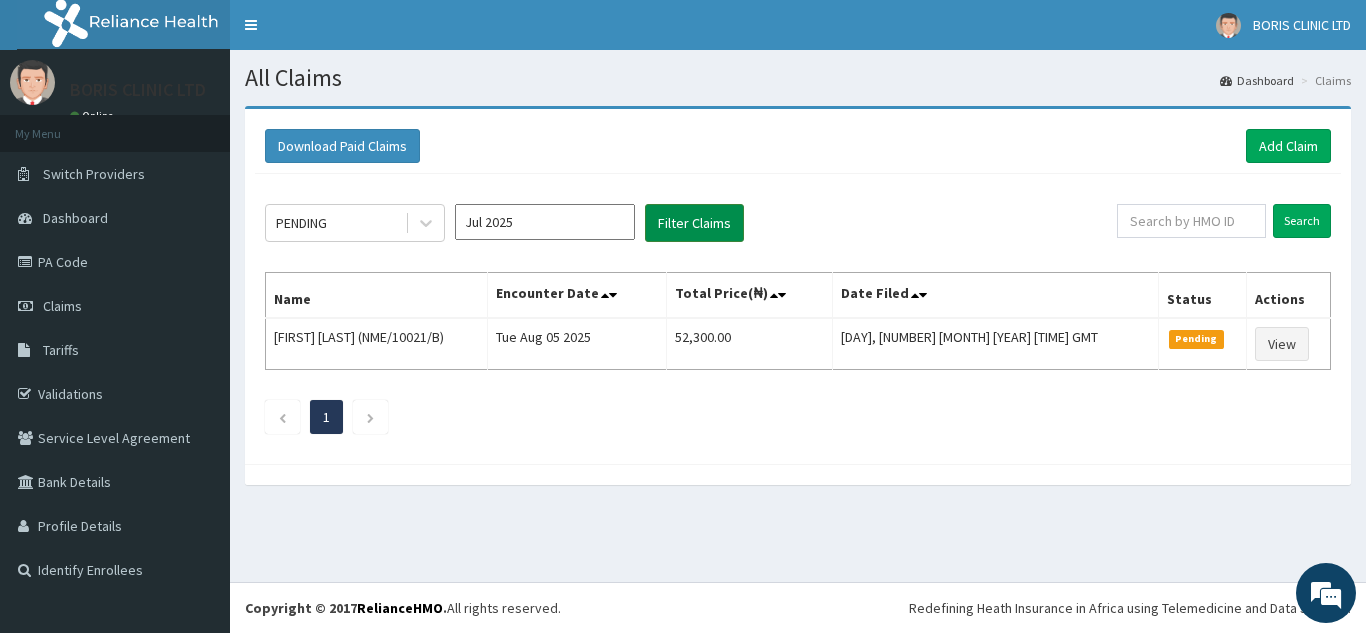 click on "Filter Claims" at bounding box center (694, 223) 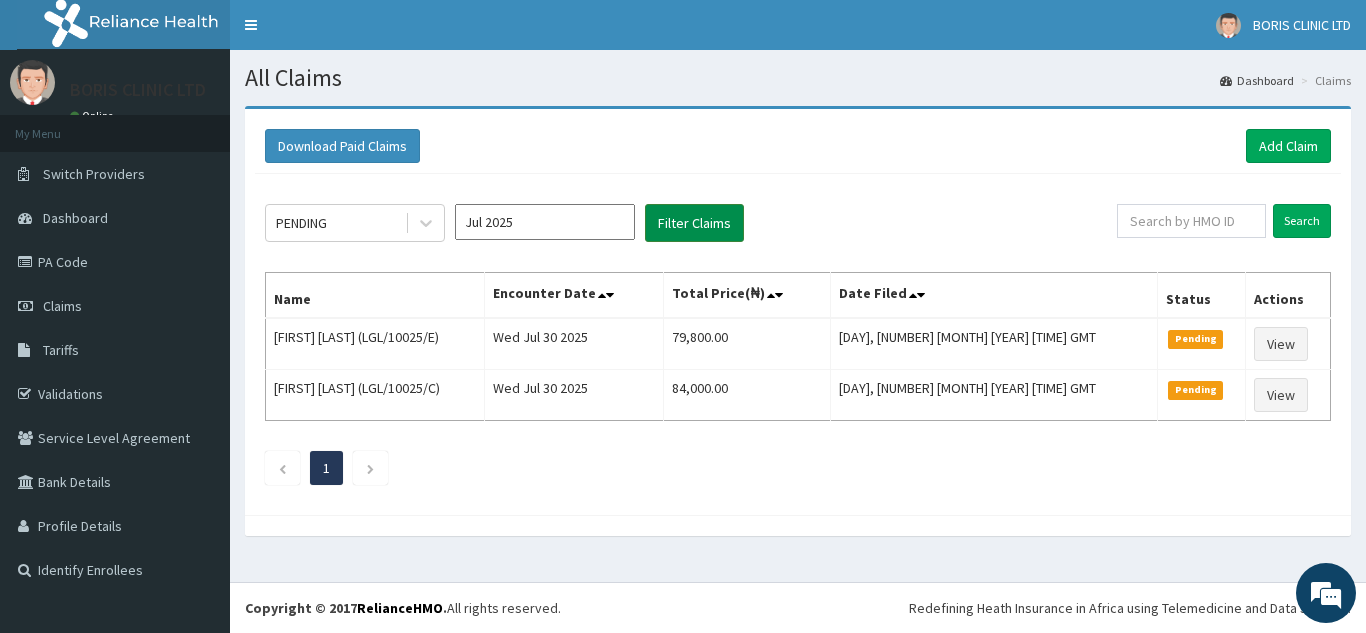 scroll, scrollTop: 0, scrollLeft: 0, axis: both 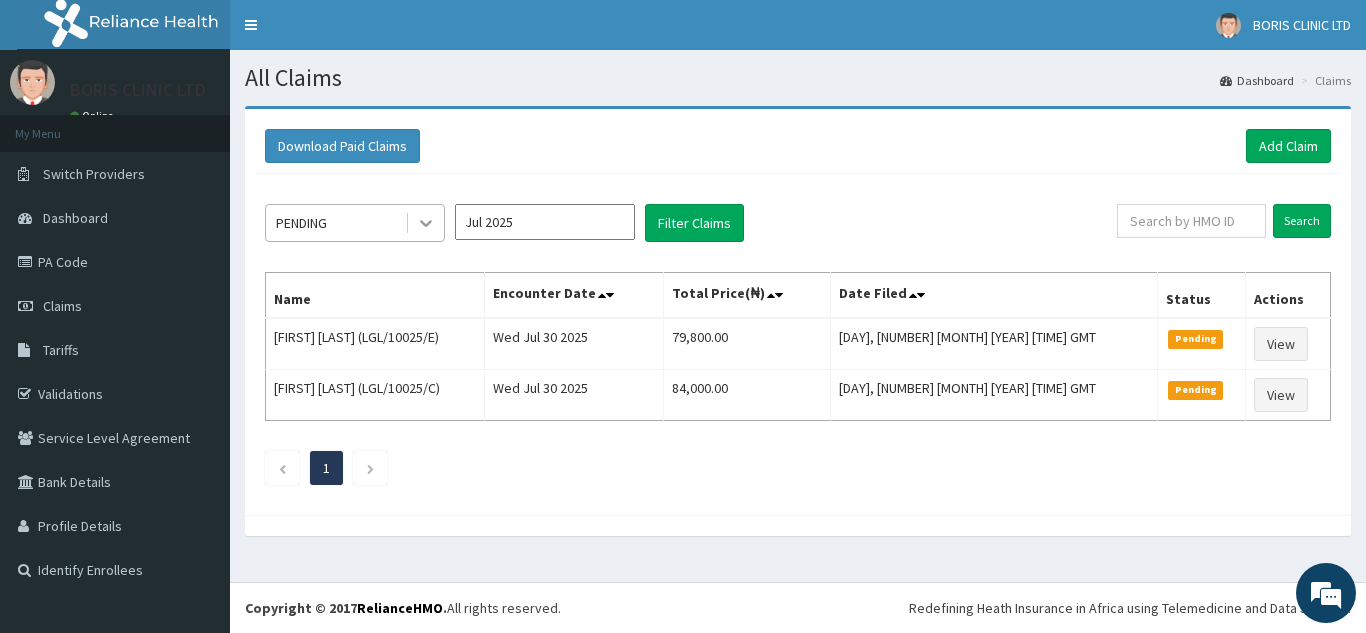 click 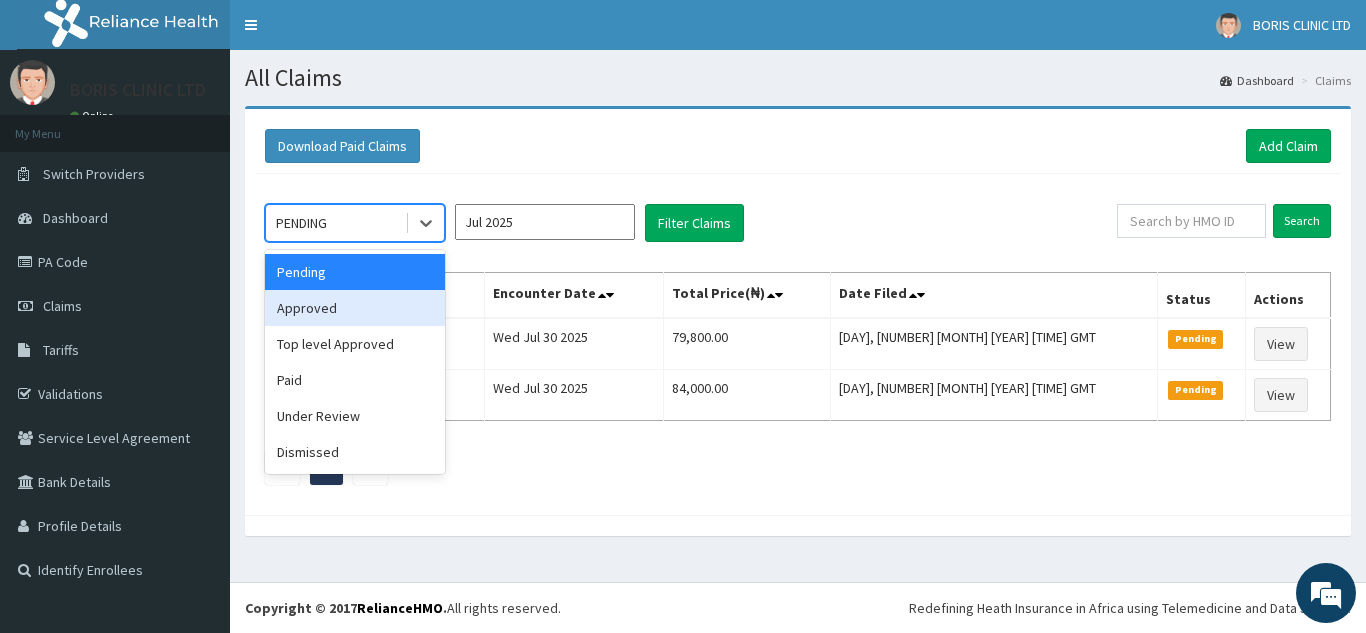 click on "Approved" at bounding box center [355, 308] 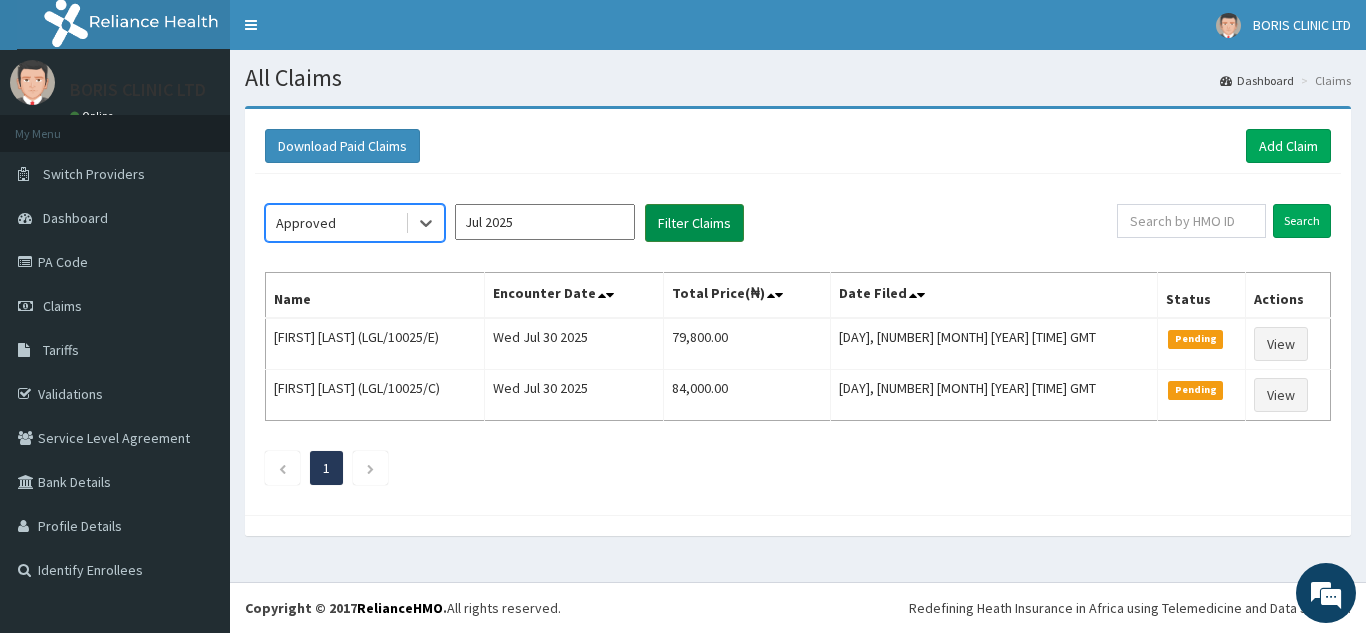 click on "Filter Claims" at bounding box center [694, 223] 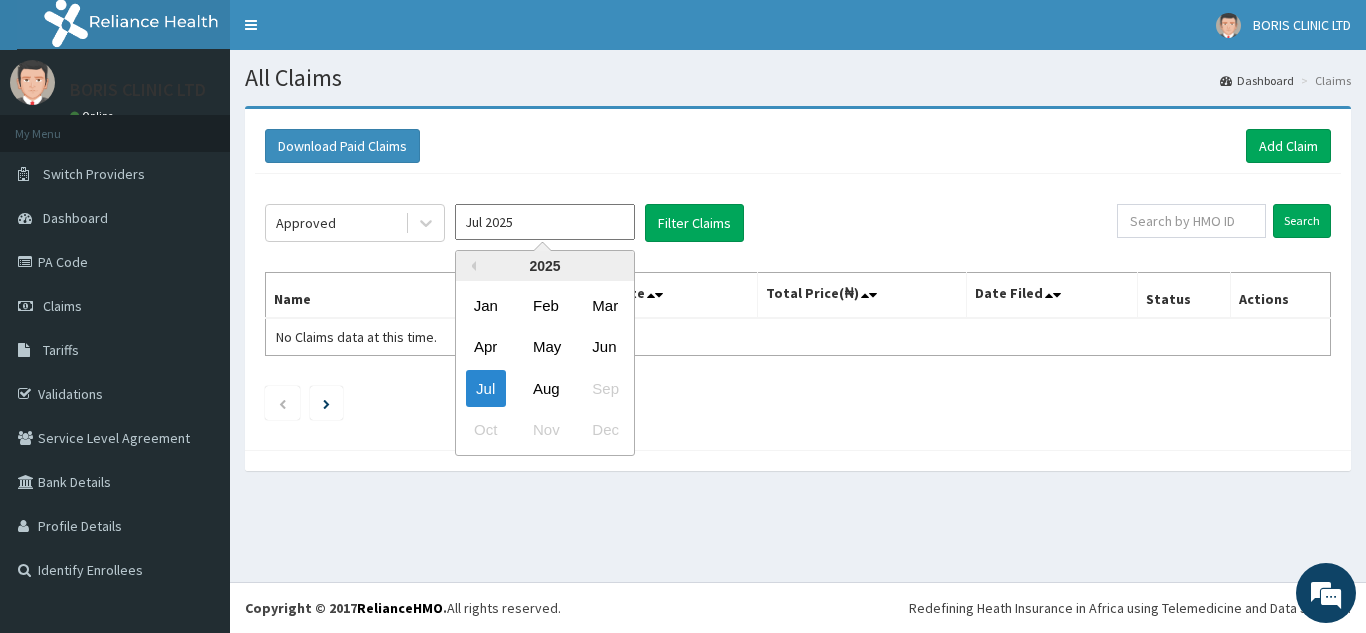 click on "Jul 2025" at bounding box center [545, 222] 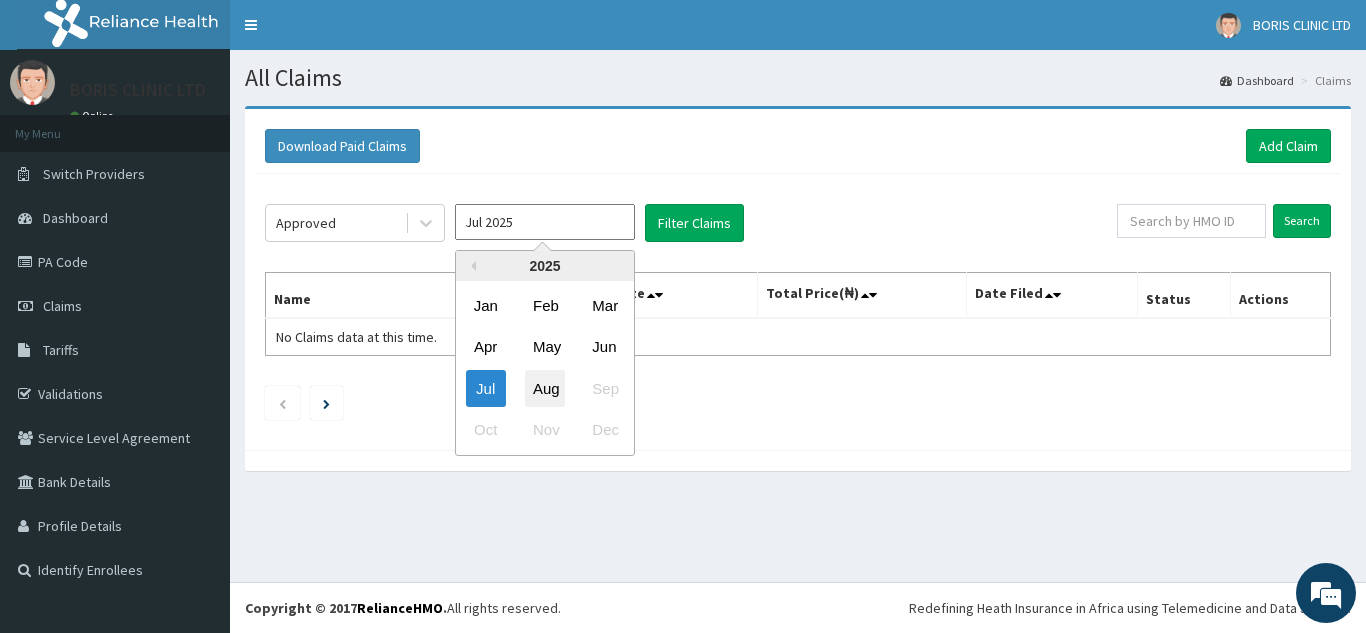 click on "Aug" at bounding box center [545, 388] 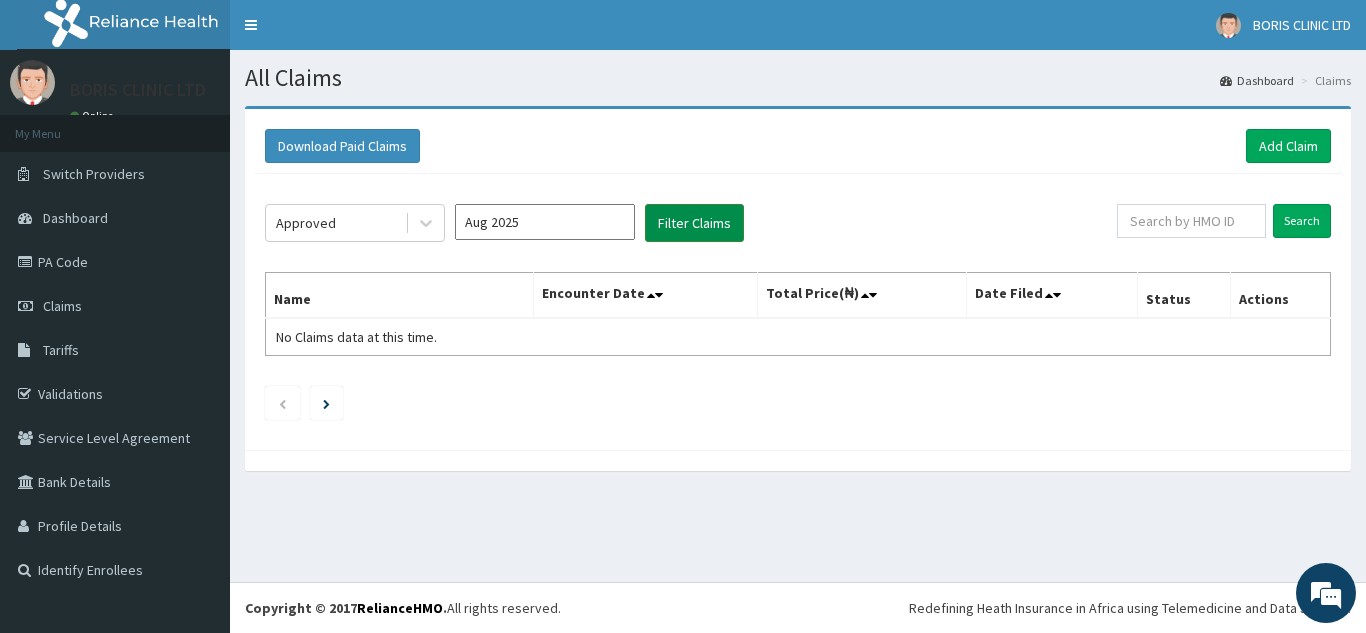 click on "Filter Claims" at bounding box center [694, 223] 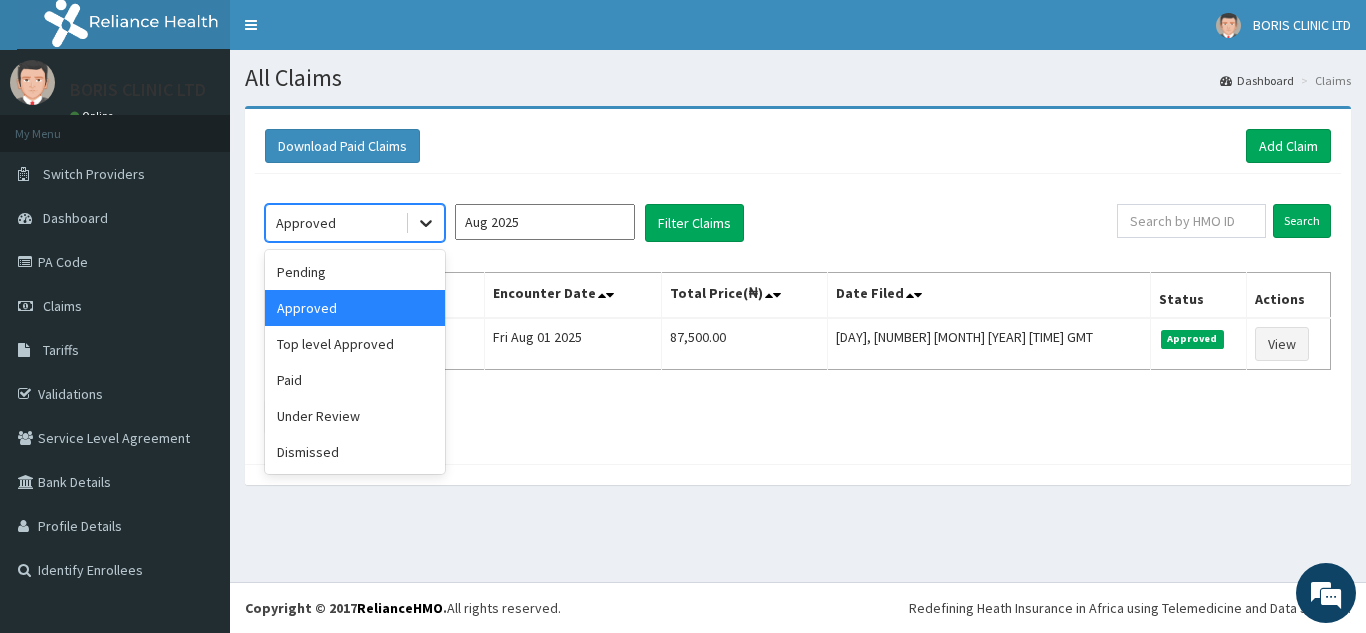 click 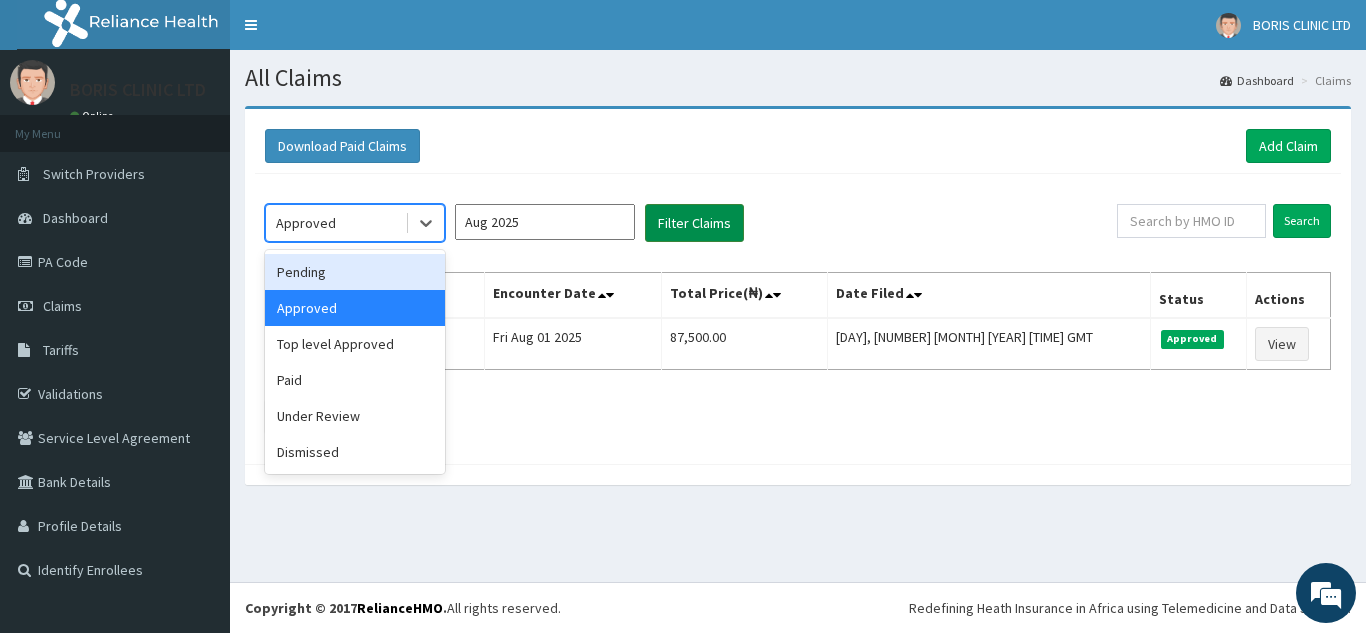 click on "Filter Claims" at bounding box center (694, 223) 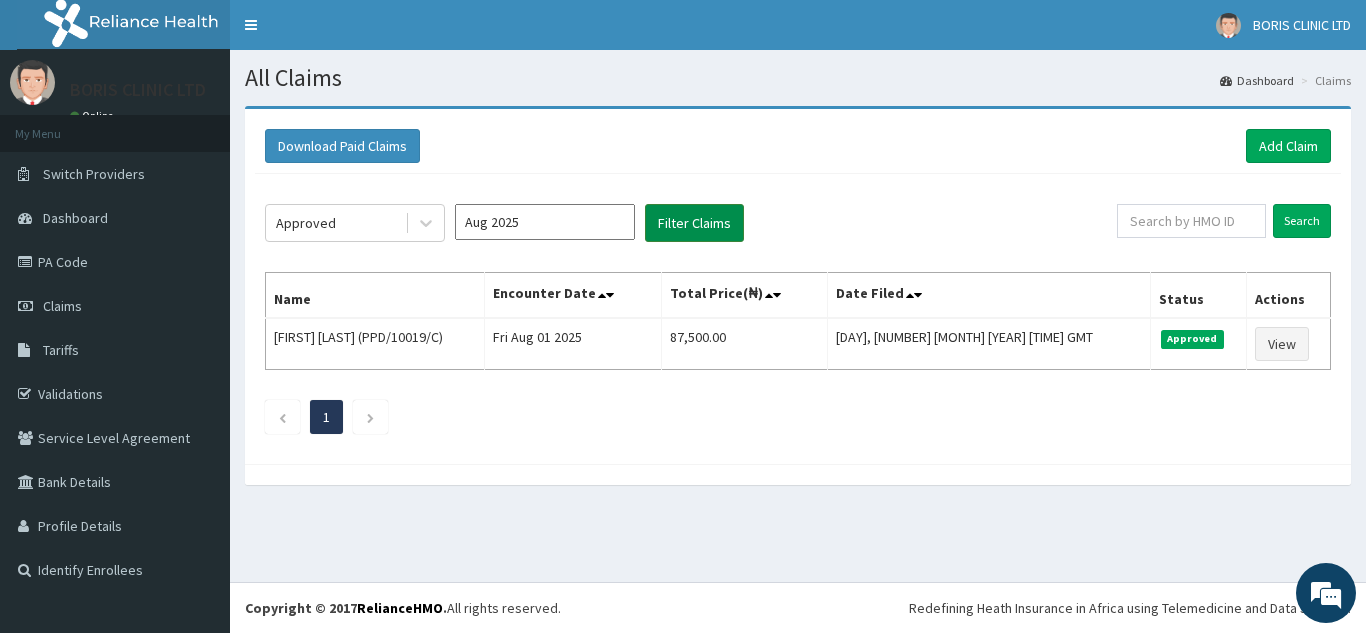 click on "Filter Claims" at bounding box center (694, 223) 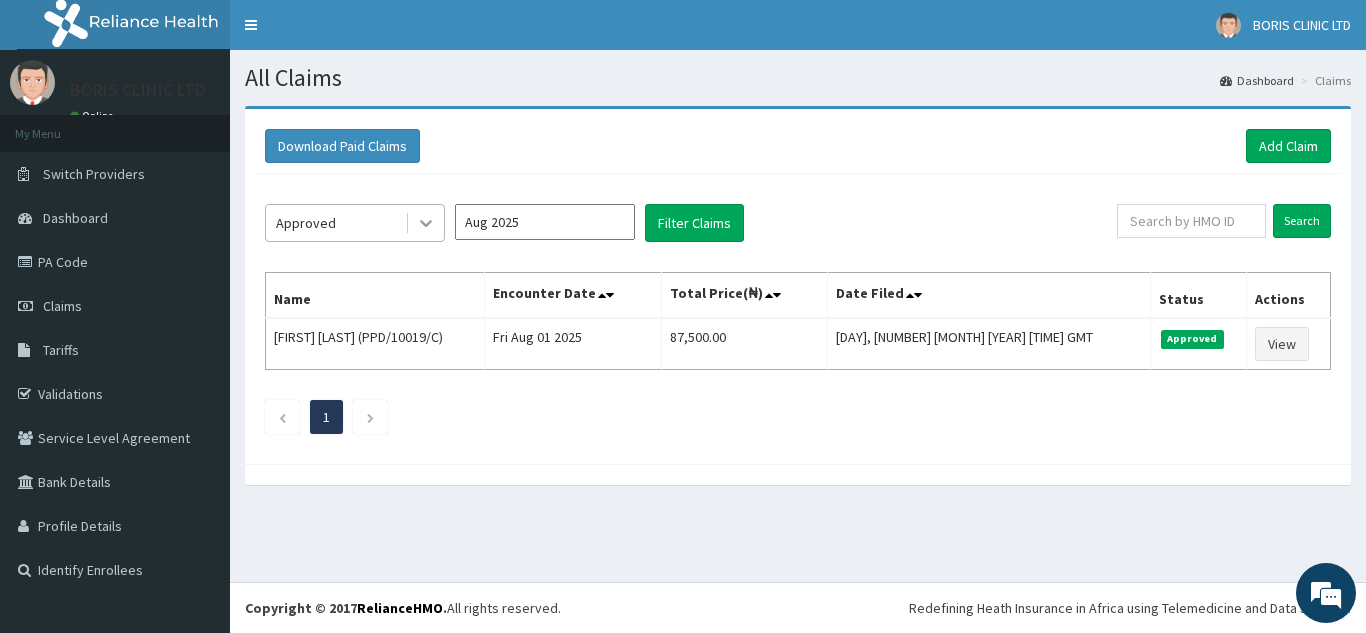 click 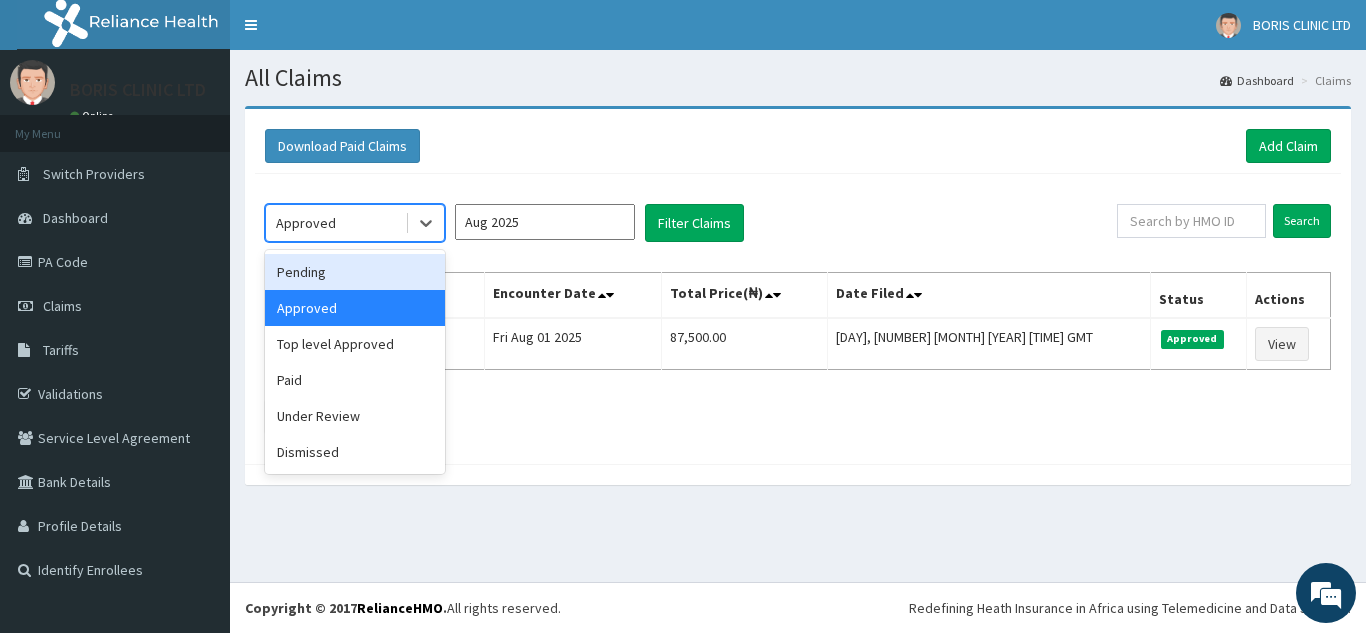 click on "Pending" at bounding box center [355, 272] 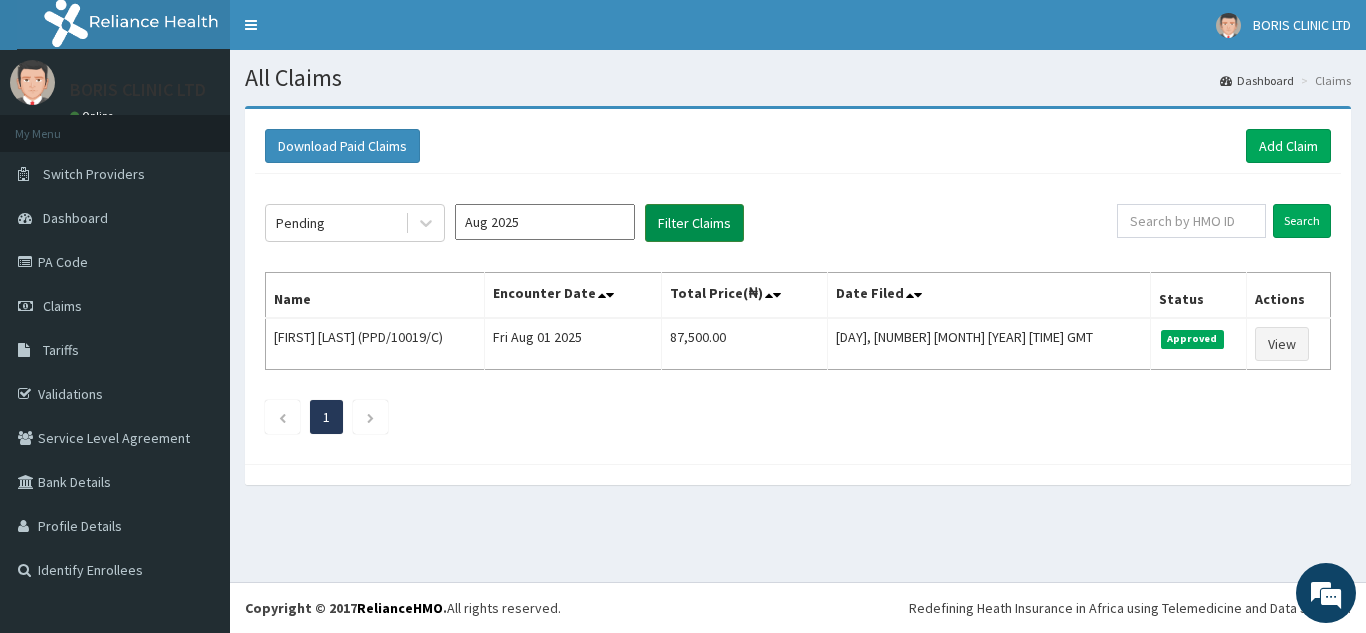 click on "Filter Claims" at bounding box center (694, 223) 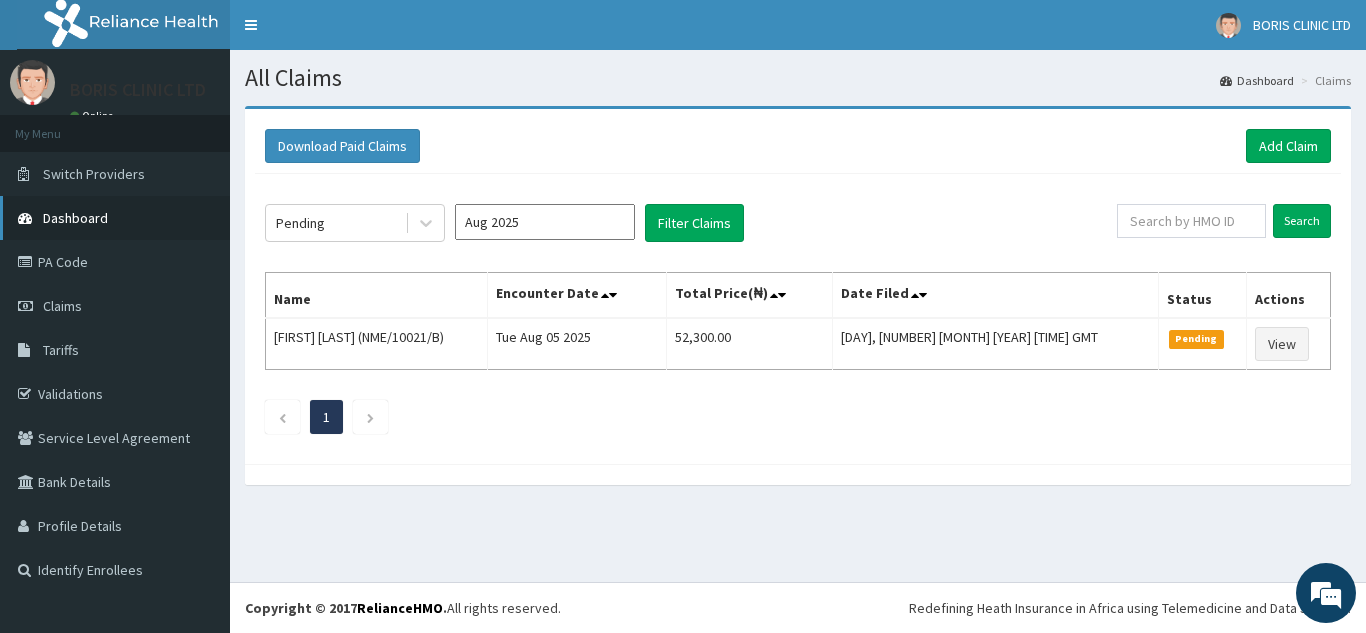click on "Dashboard" at bounding box center [75, 218] 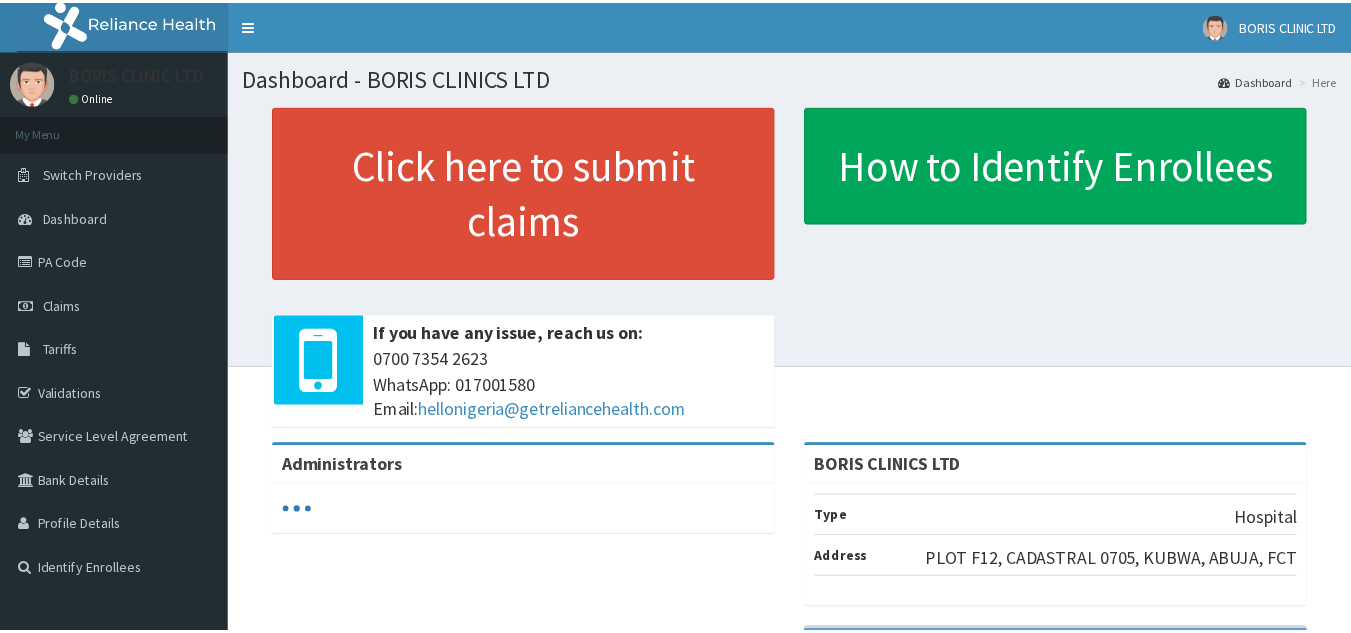 scroll, scrollTop: 0, scrollLeft: 0, axis: both 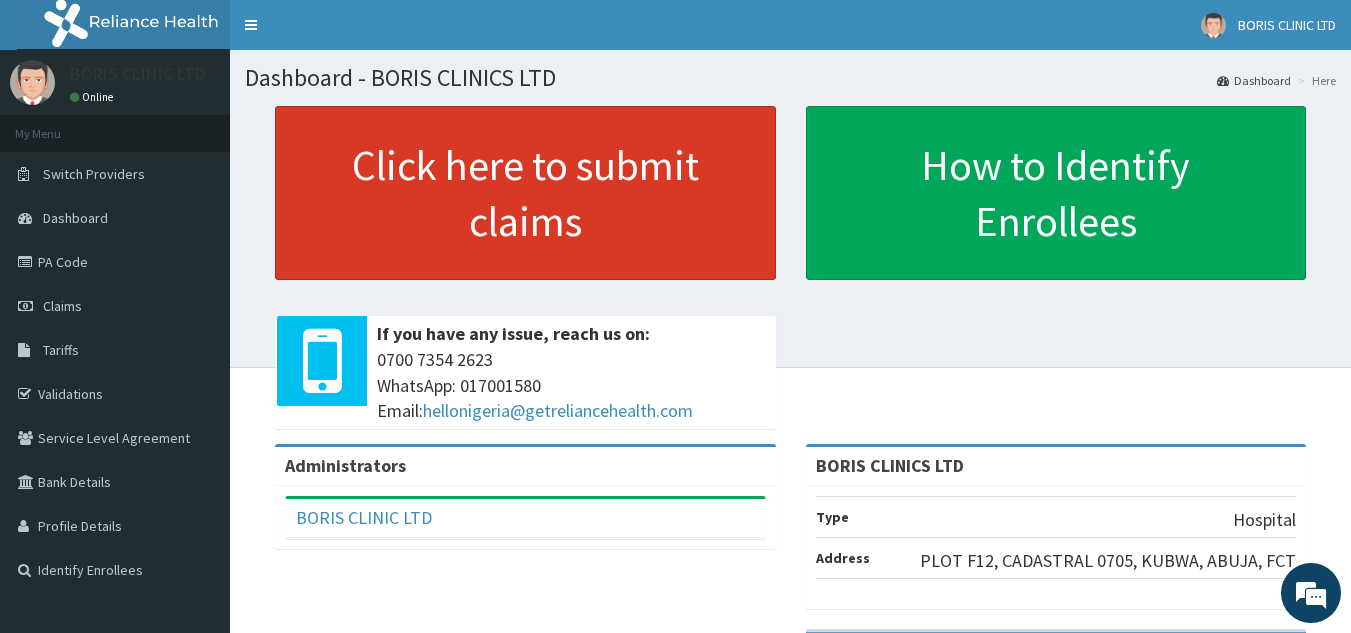 click on "Click here to submit claims" at bounding box center (525, 193) 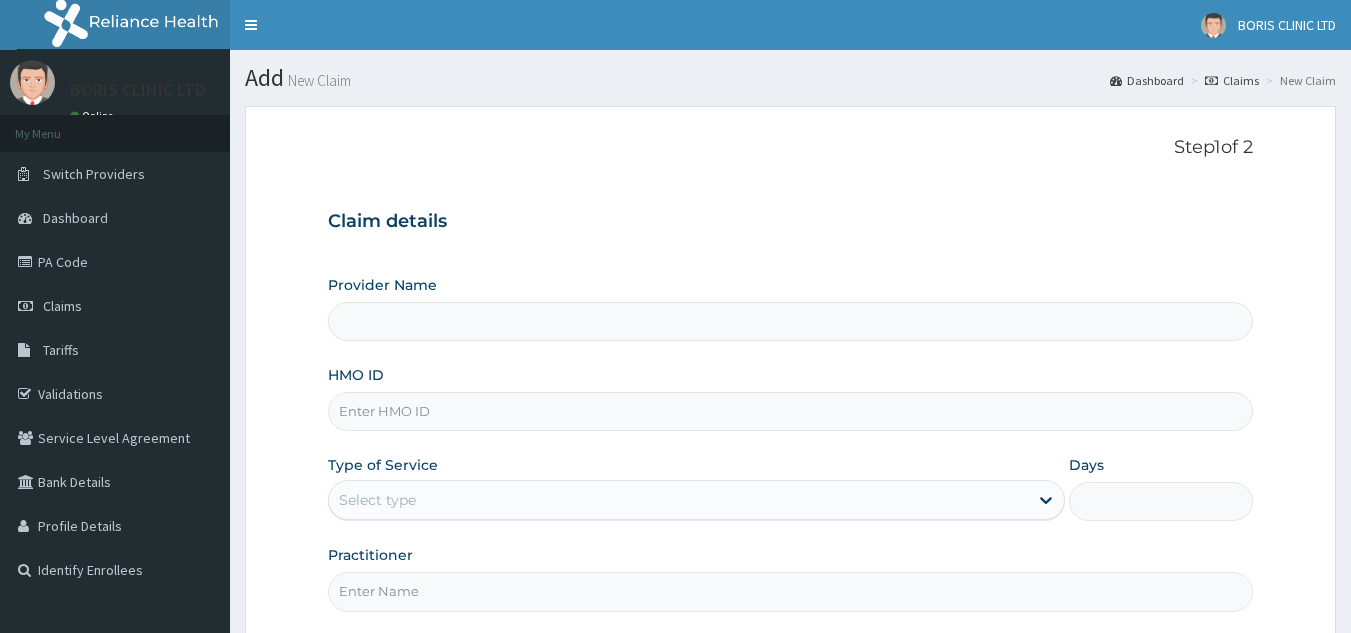 scroll, scrollTop: 189, scrollLeft: 0, axis: vertical 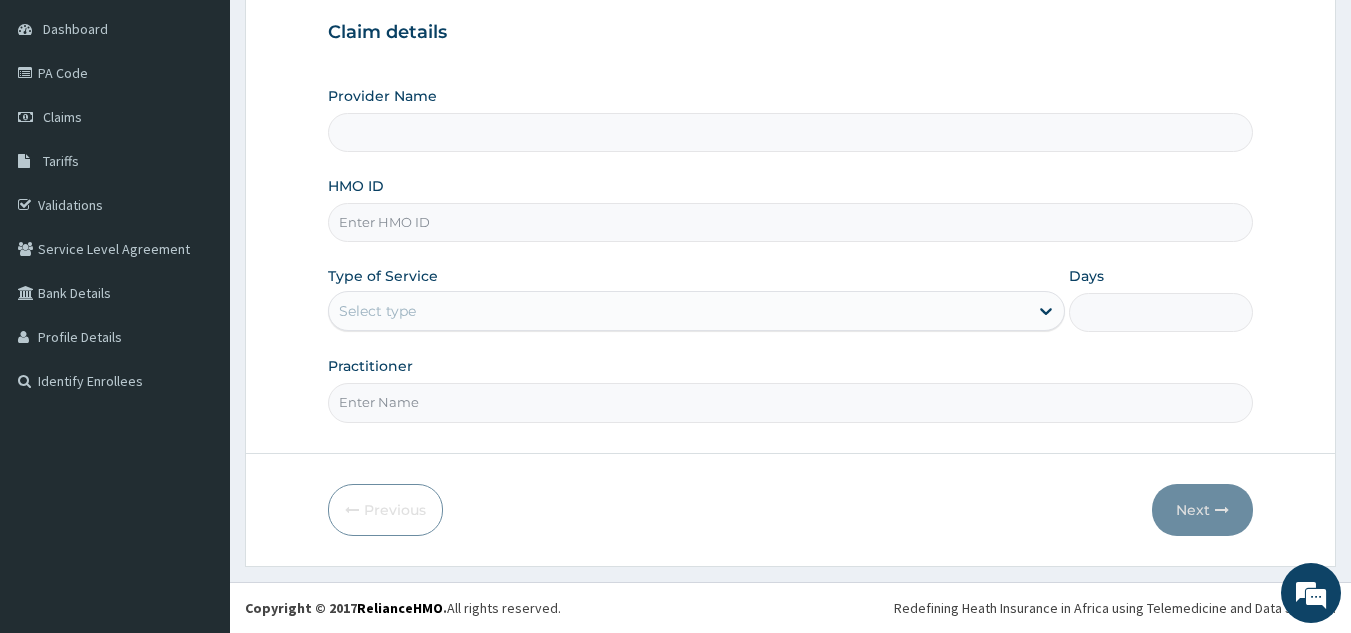 click on "HMO ID" at bounding box center (791, 222) 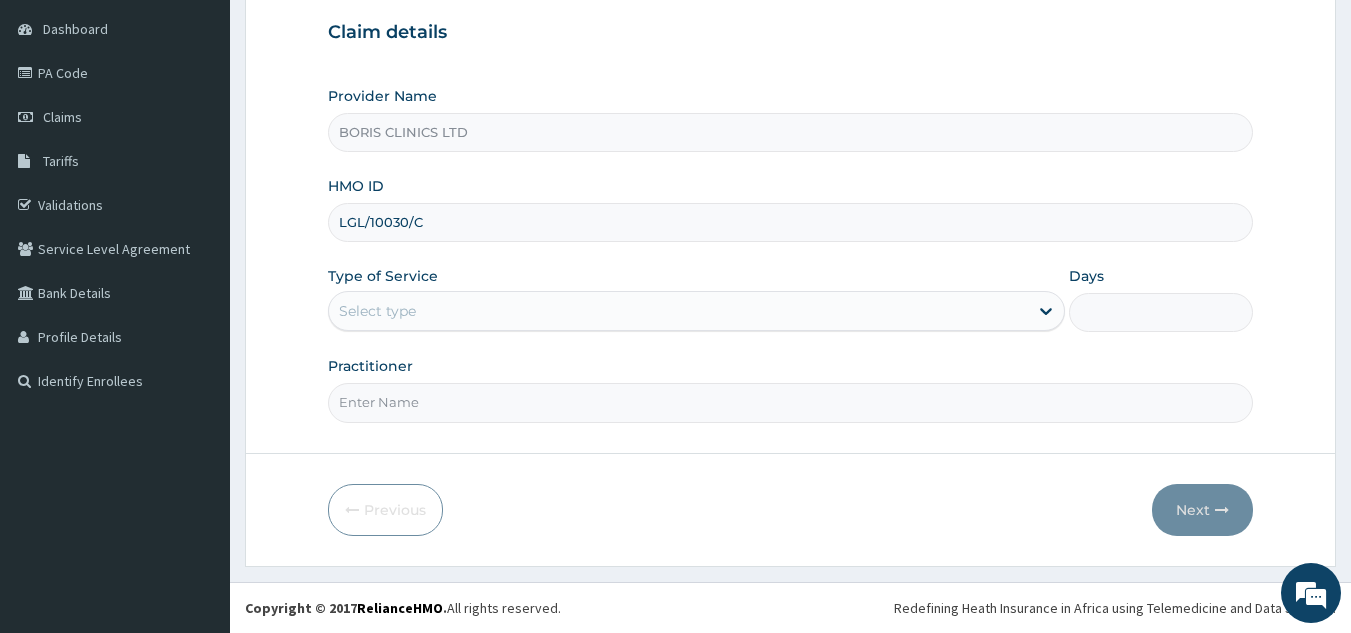 type on "LGL/10030/C" 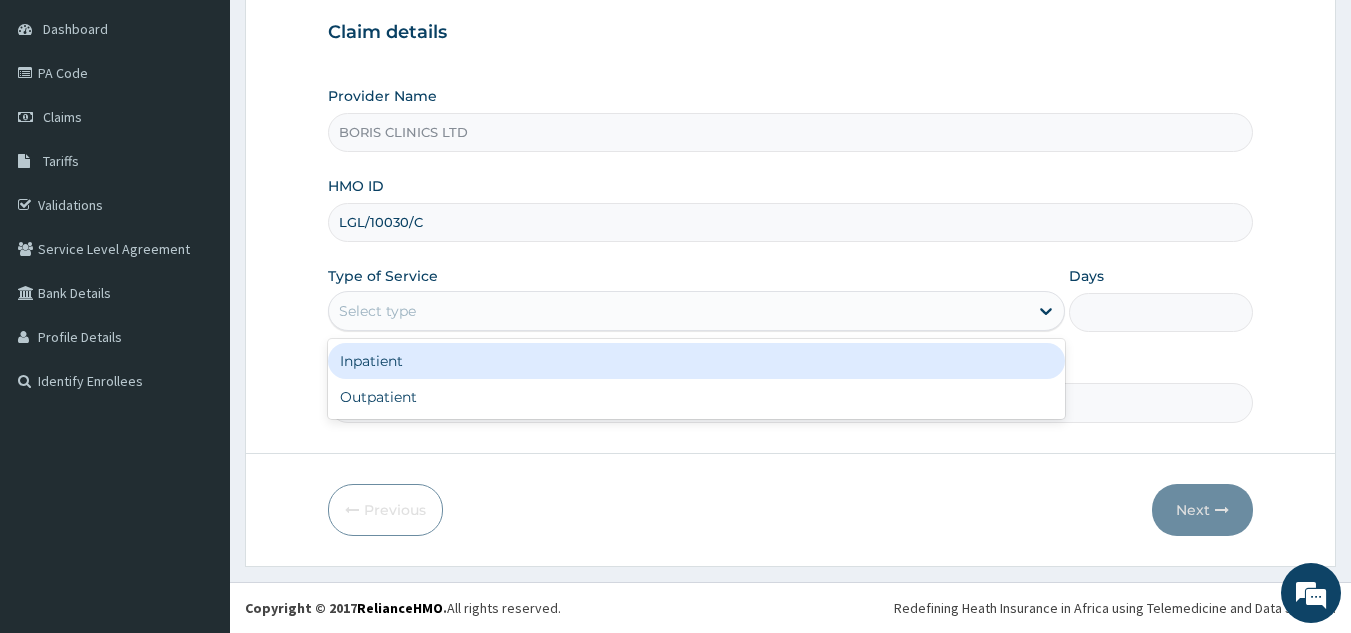 scroll, scrollTop: 0, scrollLeft: 0, axis: both 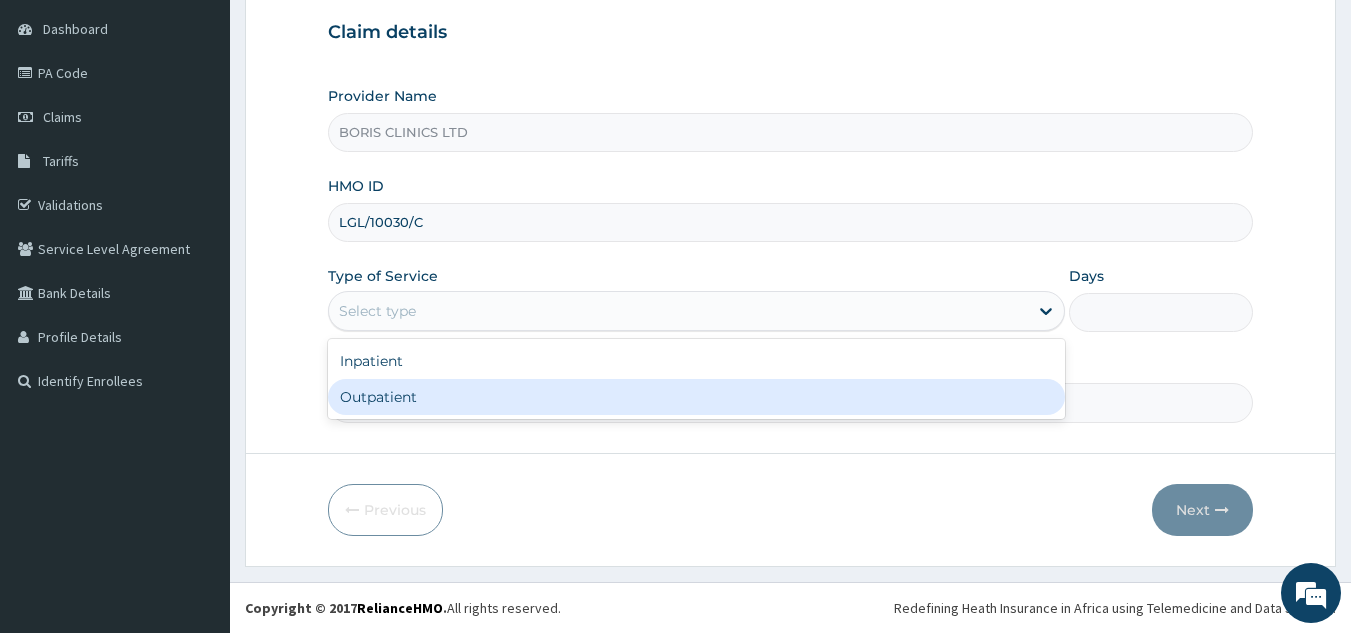 click on "Outpatient" at bounding box center [696, 397] 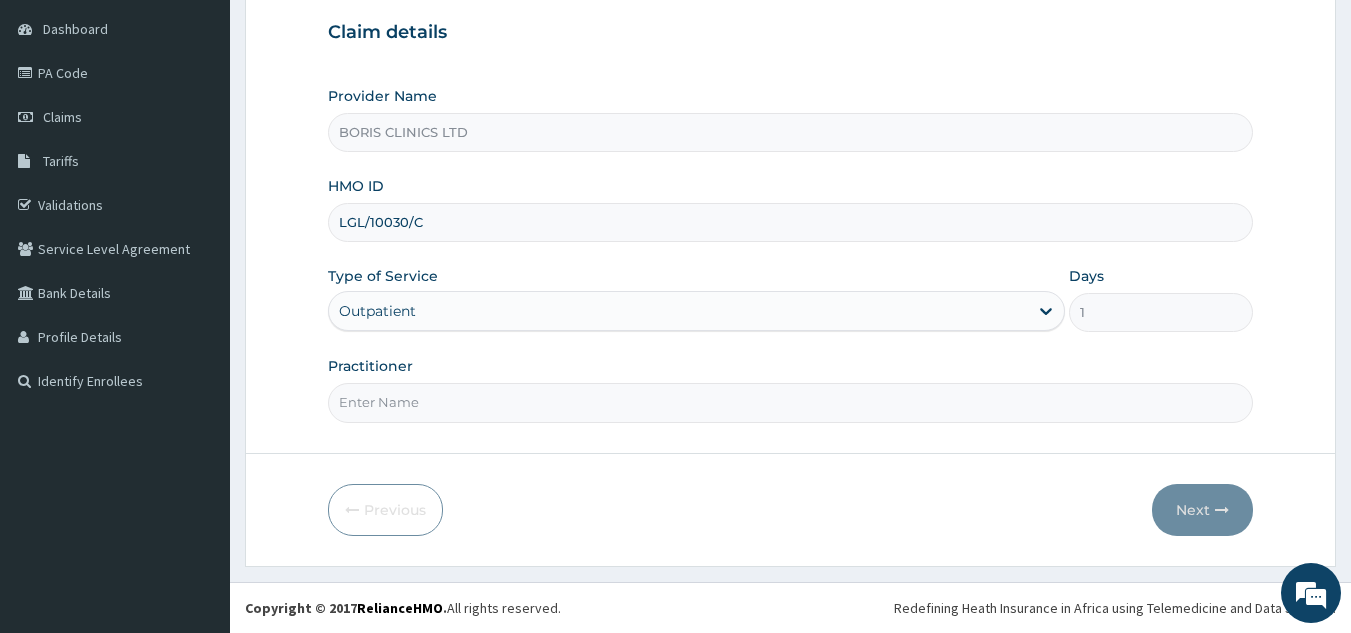click on "Practitioner" at bounding box center [791, 402] 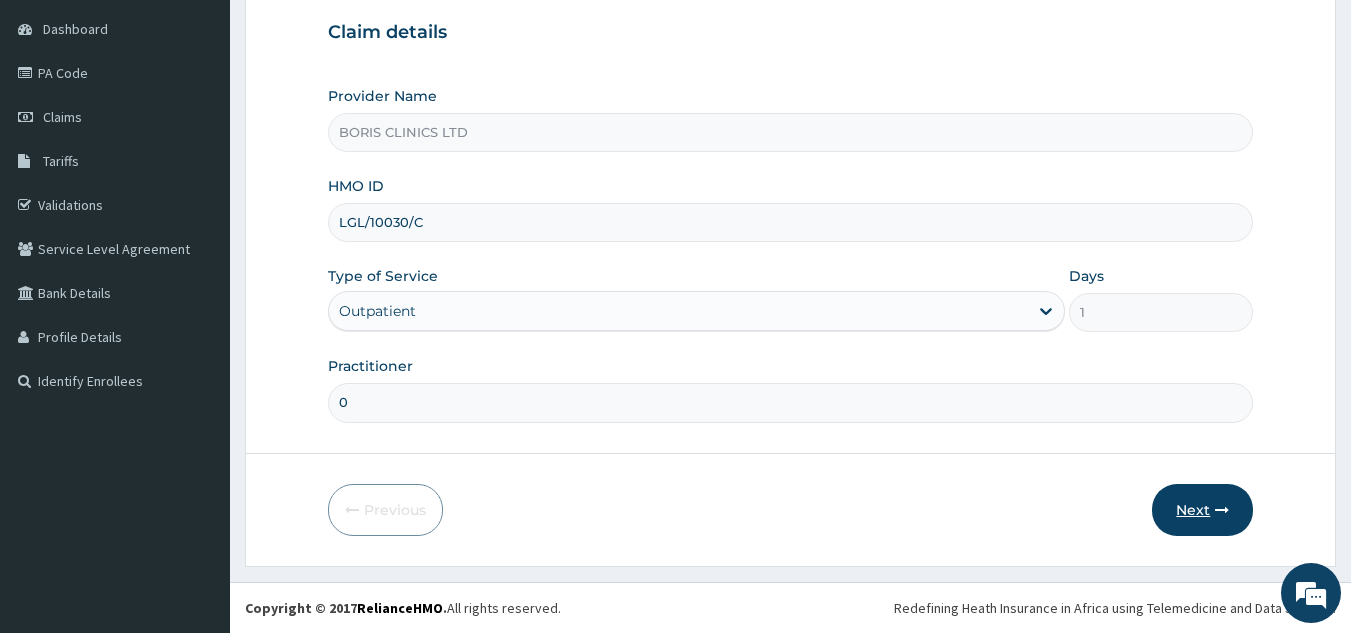 click on "Next" at bounding box center (1202, 510) 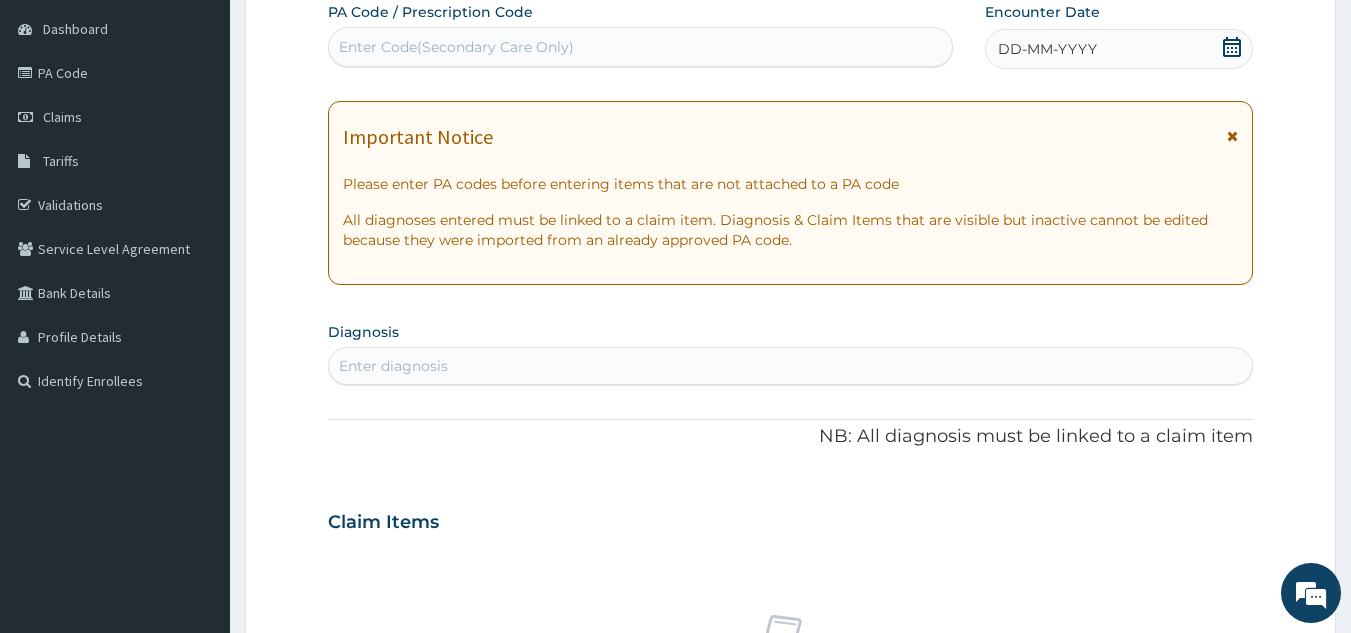 click on "Enter Code(Secondary Care Only)" at bounding box center (456, 47) 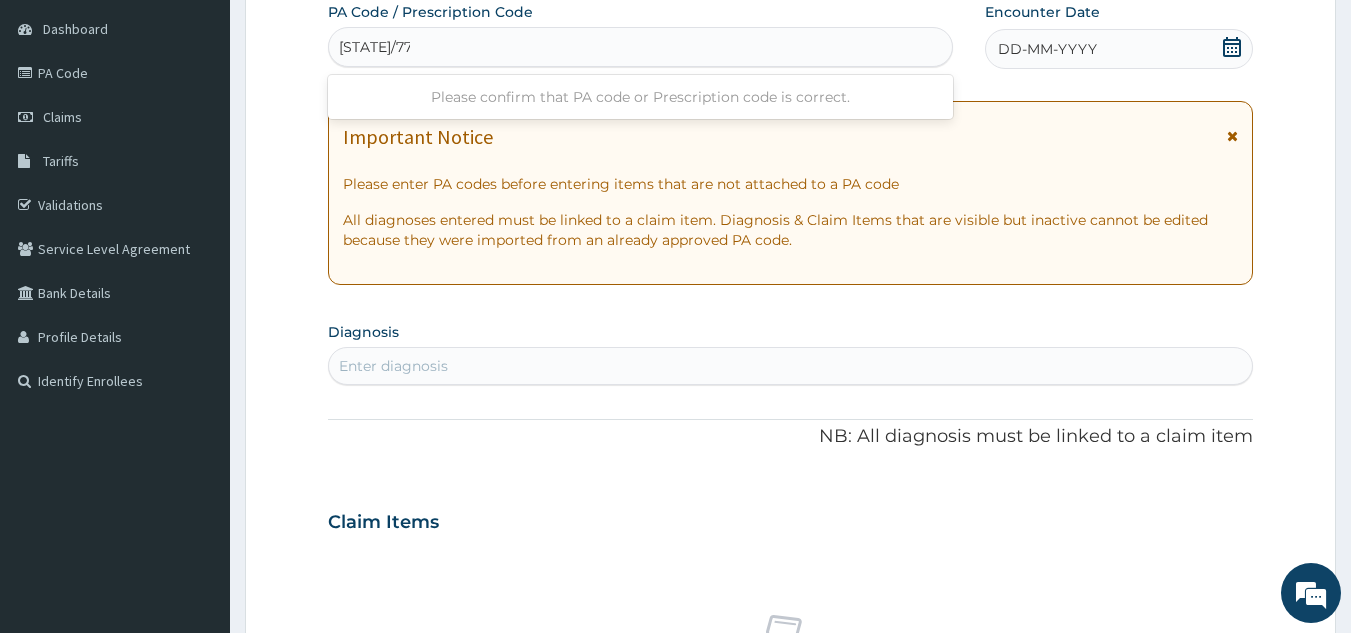 type on "PA/77B5E3" 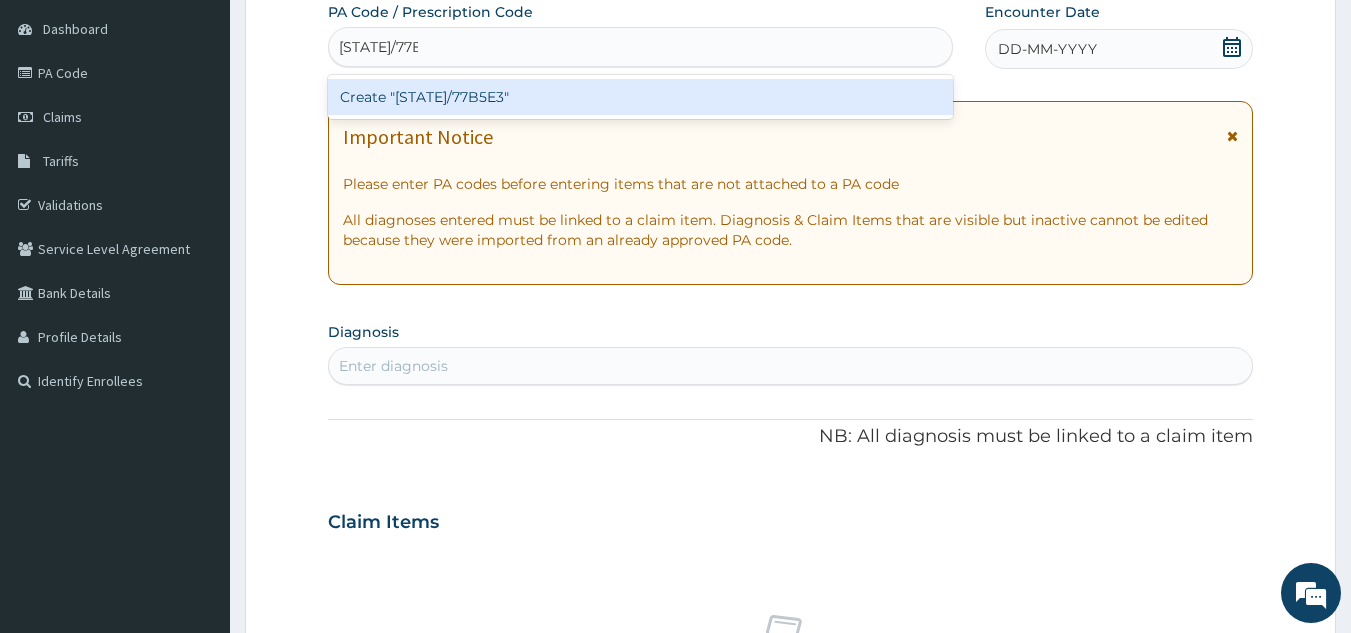 click on "Create "PA/77B5E3"" at bounding box center [641, 97] 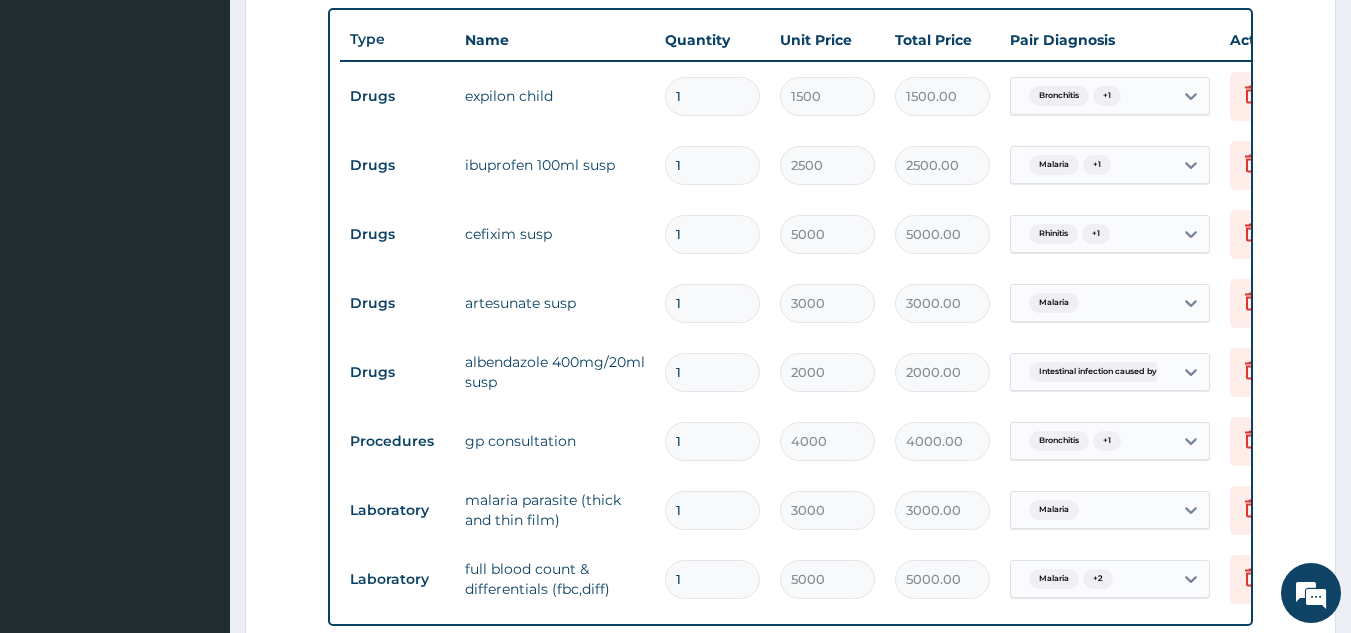 scroll, scrollTop: 799, scrollLeft: 0, axis: vertical 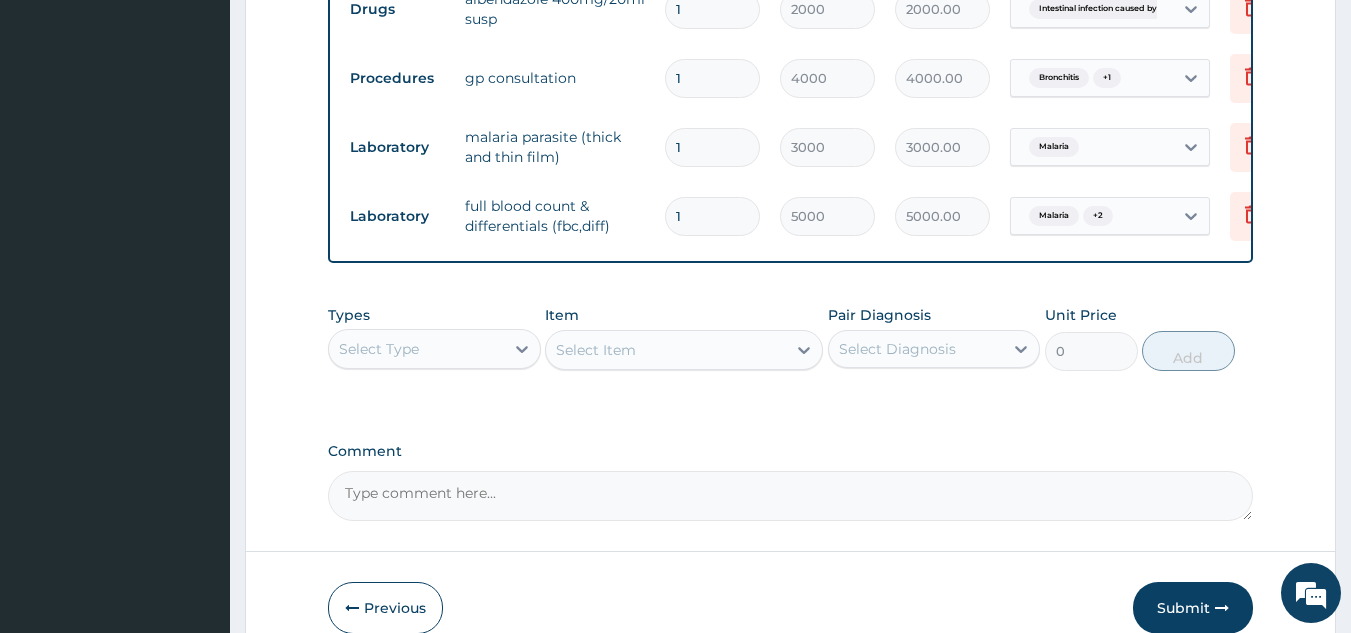 type on "0" 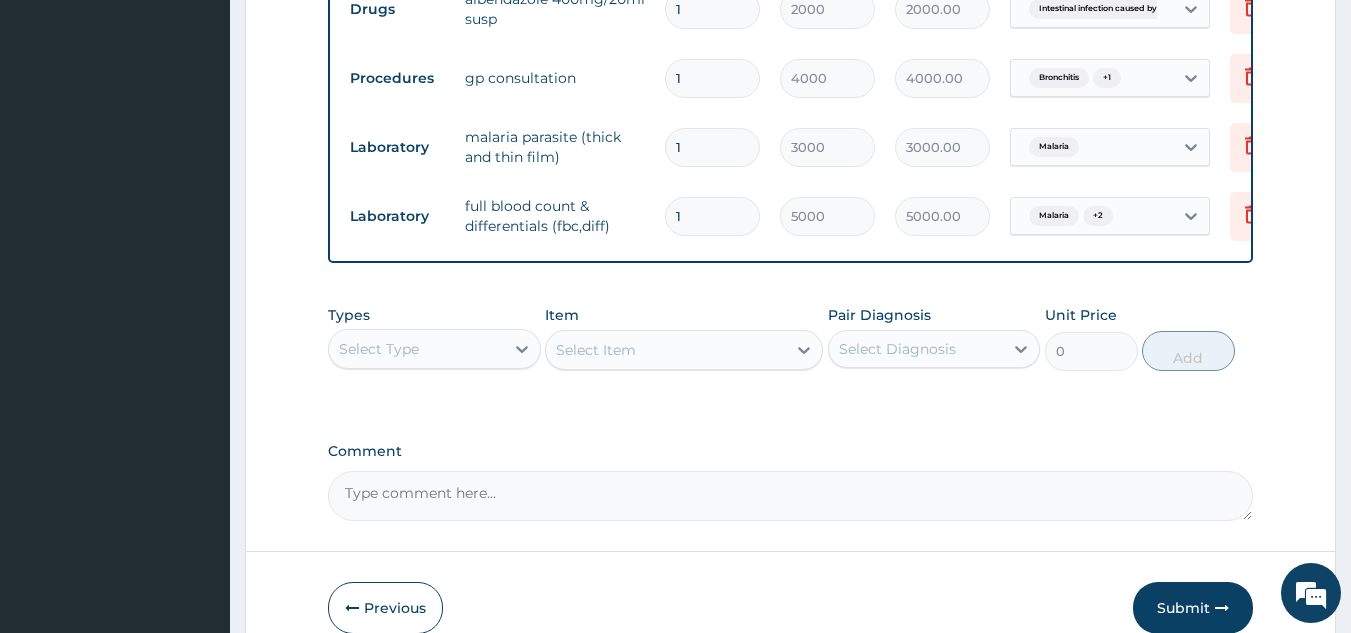 type on "0.00" 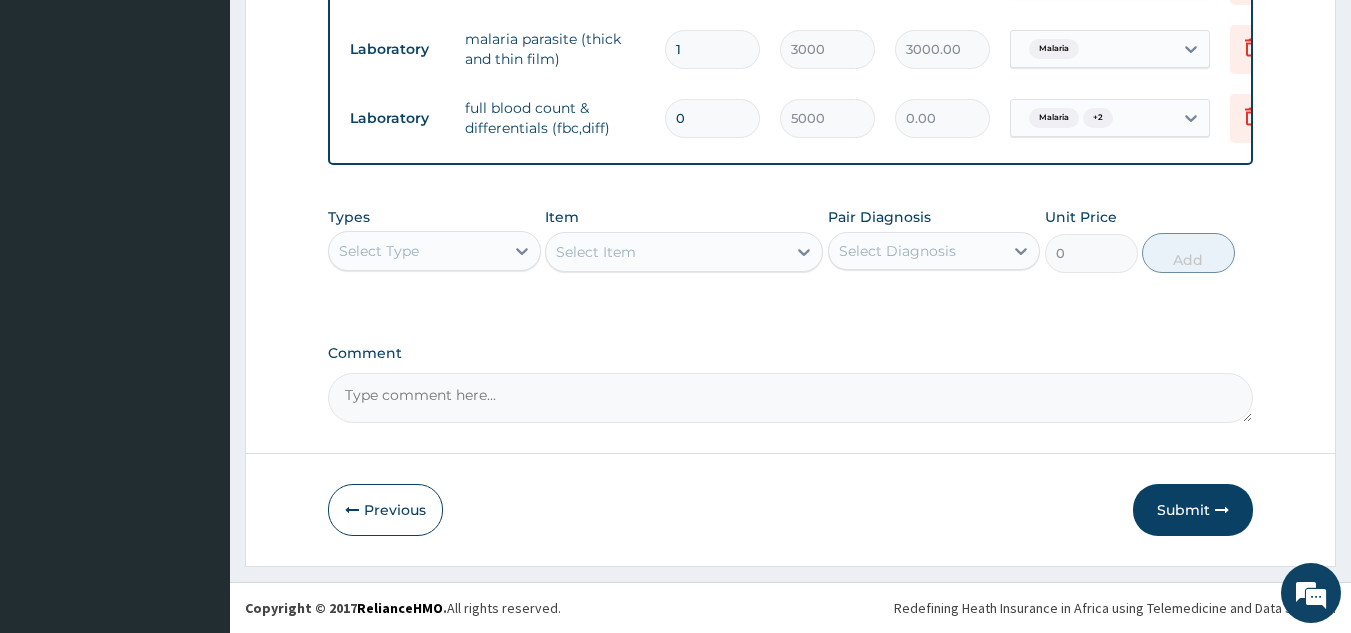 scroll, scrollTop: 1112, scrollLeft: 0, axis: vertical 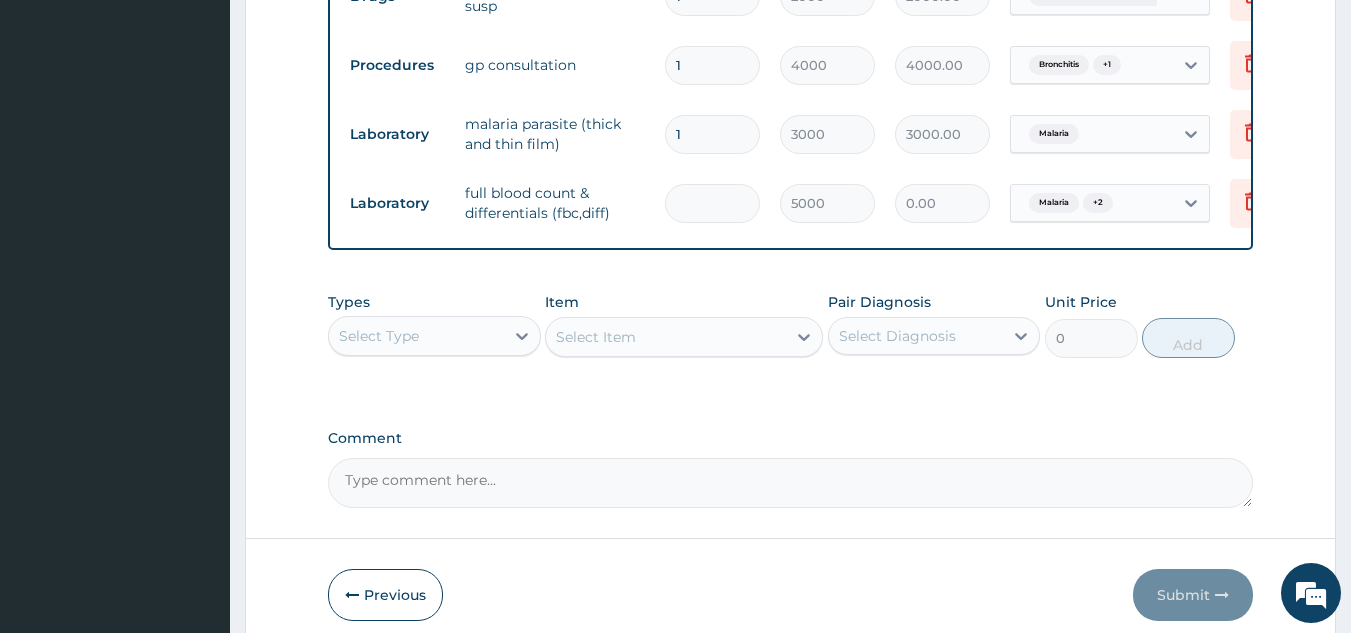 type on "1" 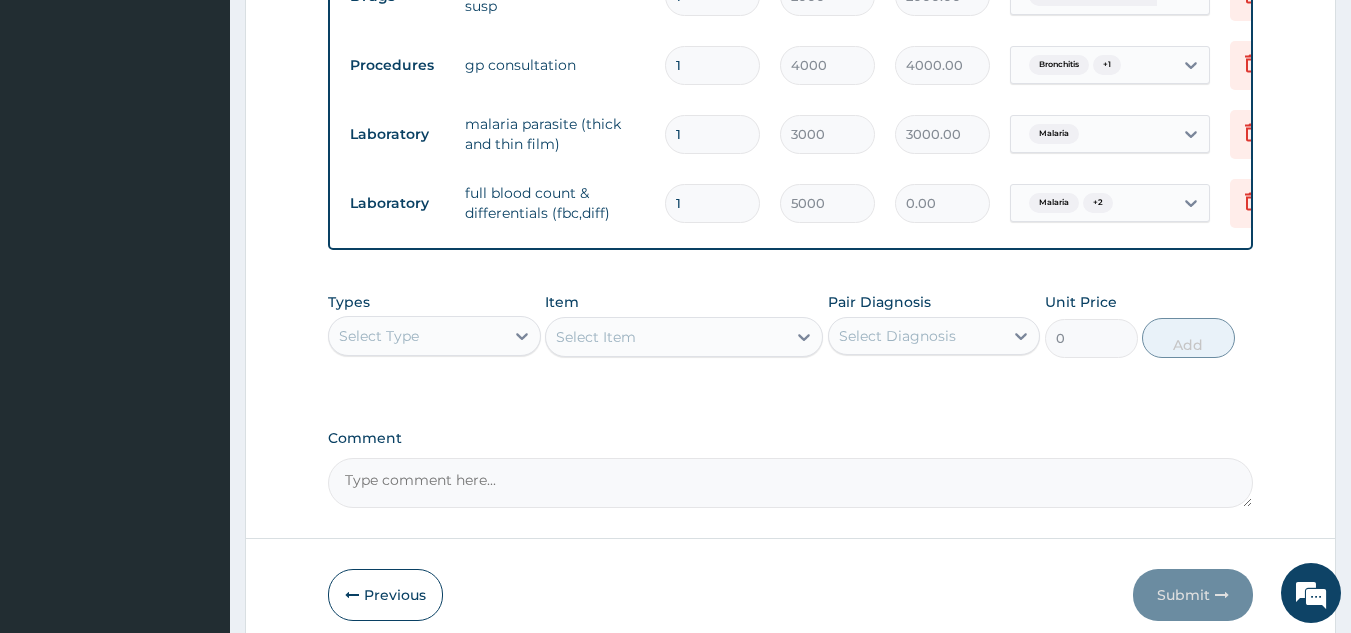 type on "5000.00" 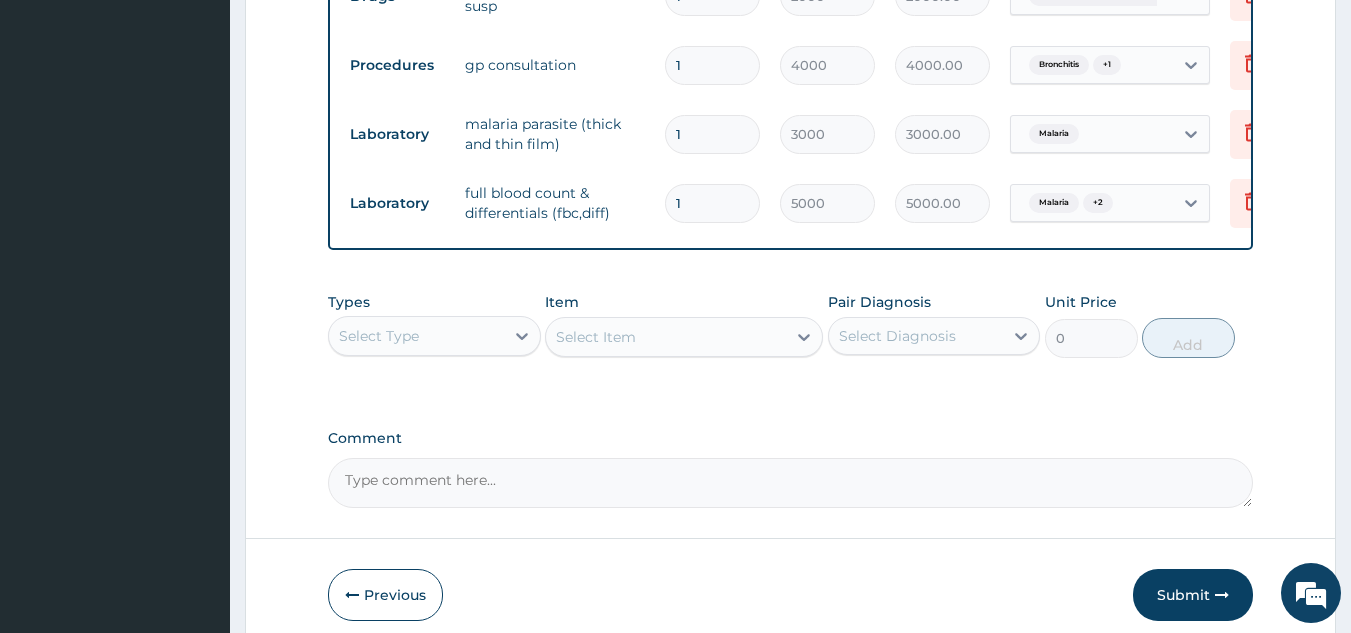 click on "1" at bounding box center [712, 203] 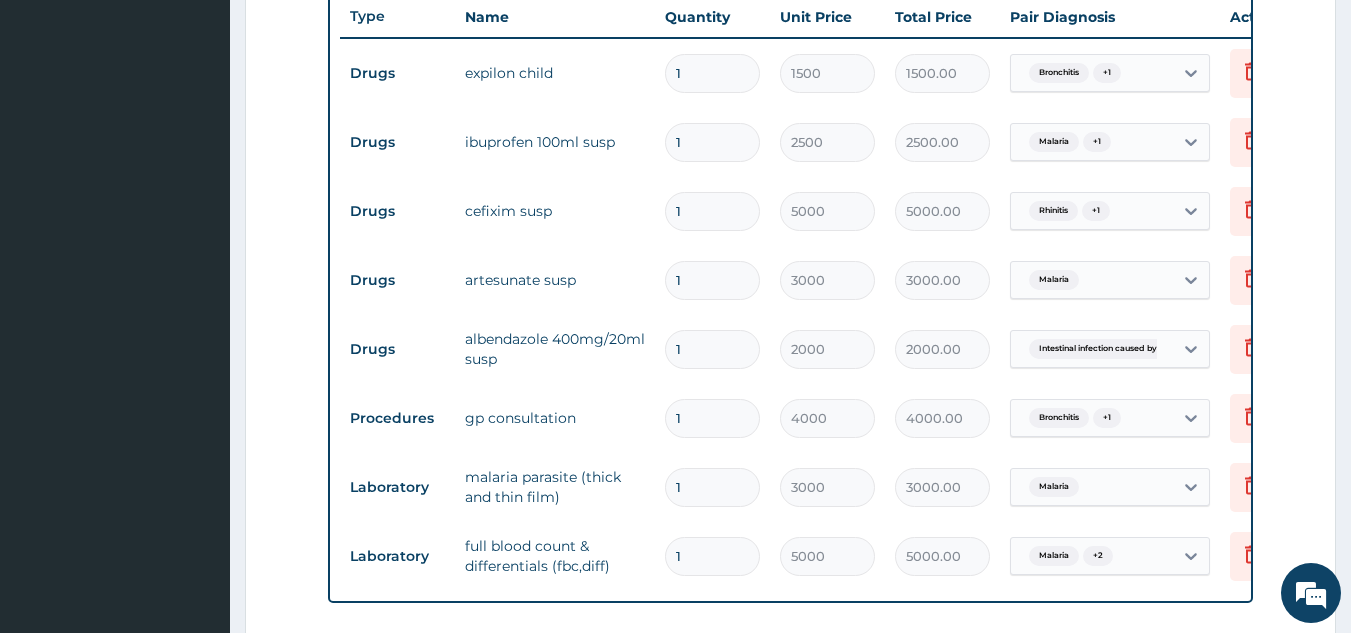 scroll, scrollTop: 712, scrollLeft: 0, axis: vertical 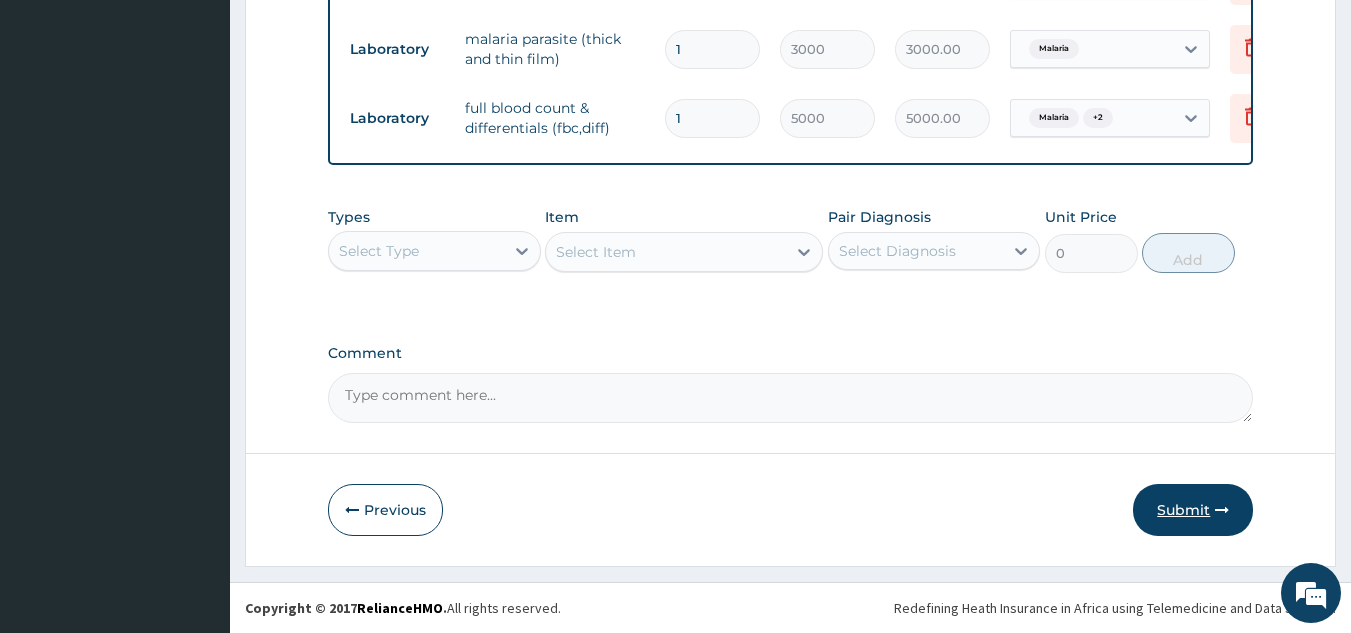 click on "Submit" at bounding box center (1193, 510) 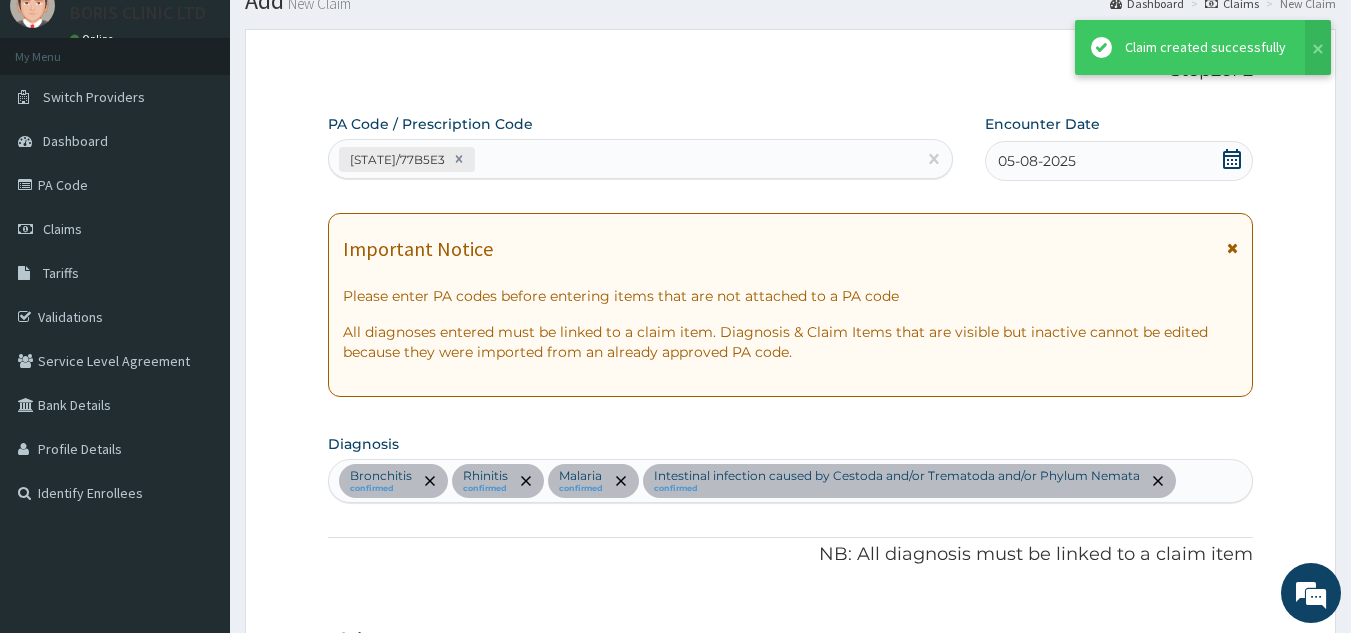 scroll, scrollTop: 1212, scrollLeft: 0, axis: vertical 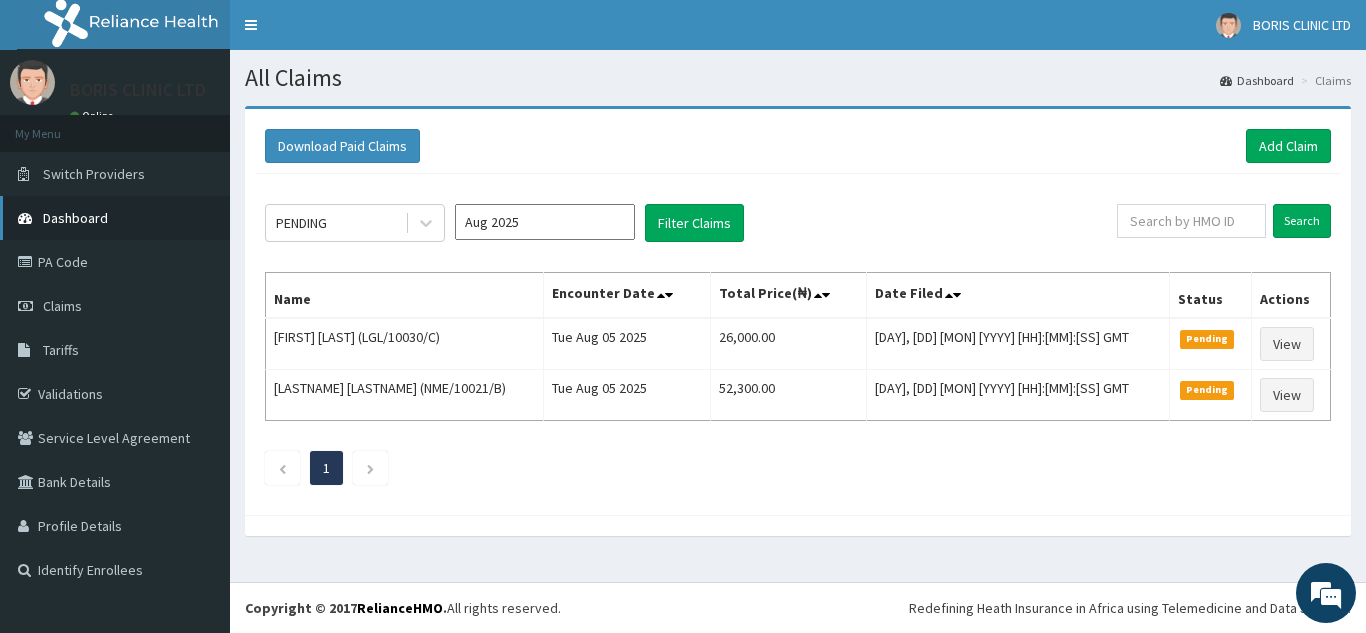 click on "Dashboard" at bounding box center (75, 218) 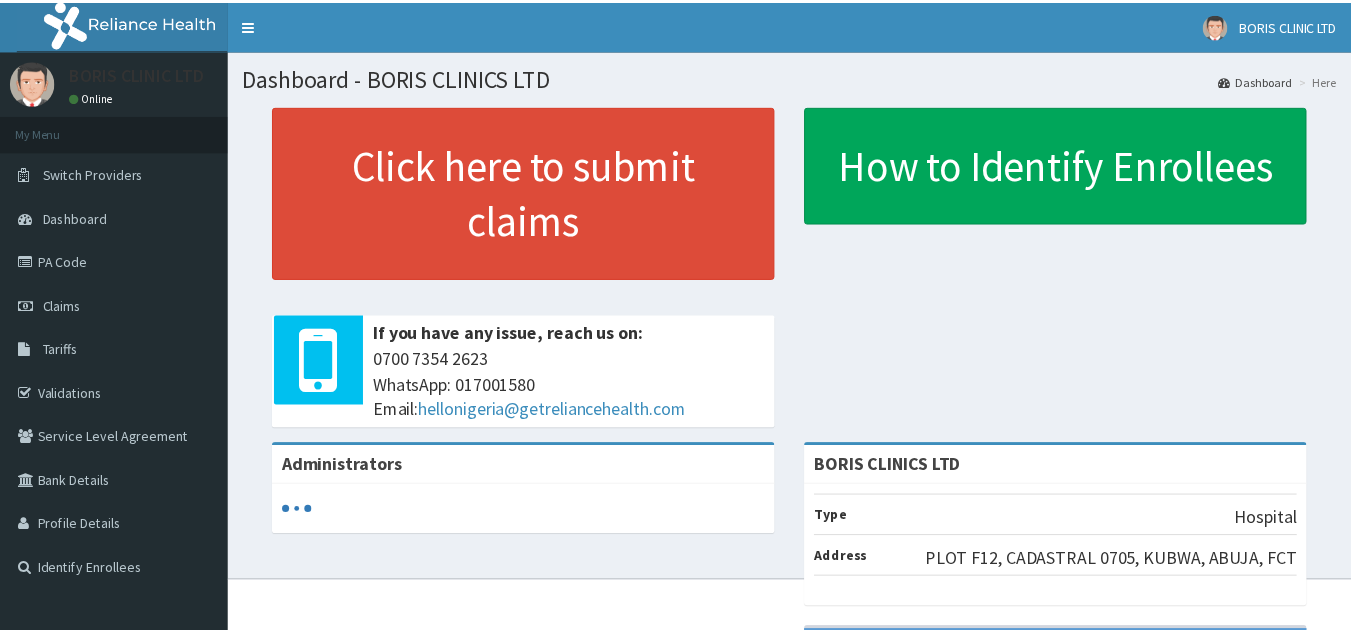 scroll, scrollTop: 0, scrollLeft: 0, axis: both 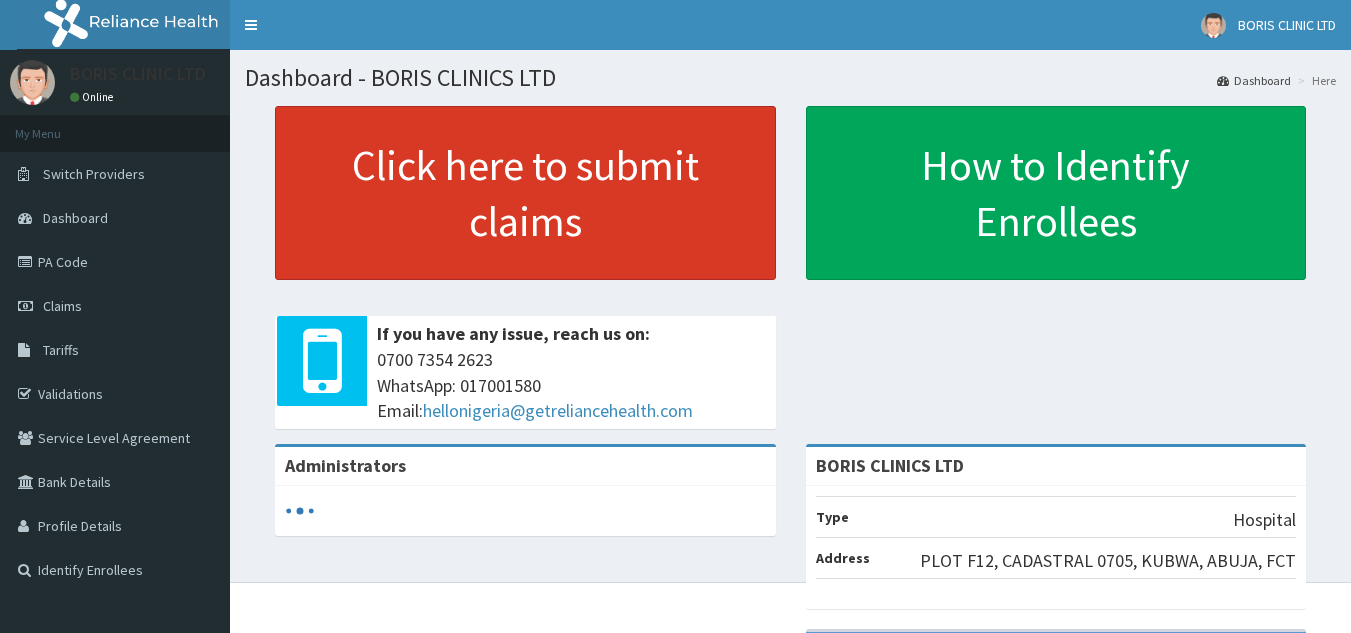 click on "Click here to submit claims" at bounding box center (525, 193) 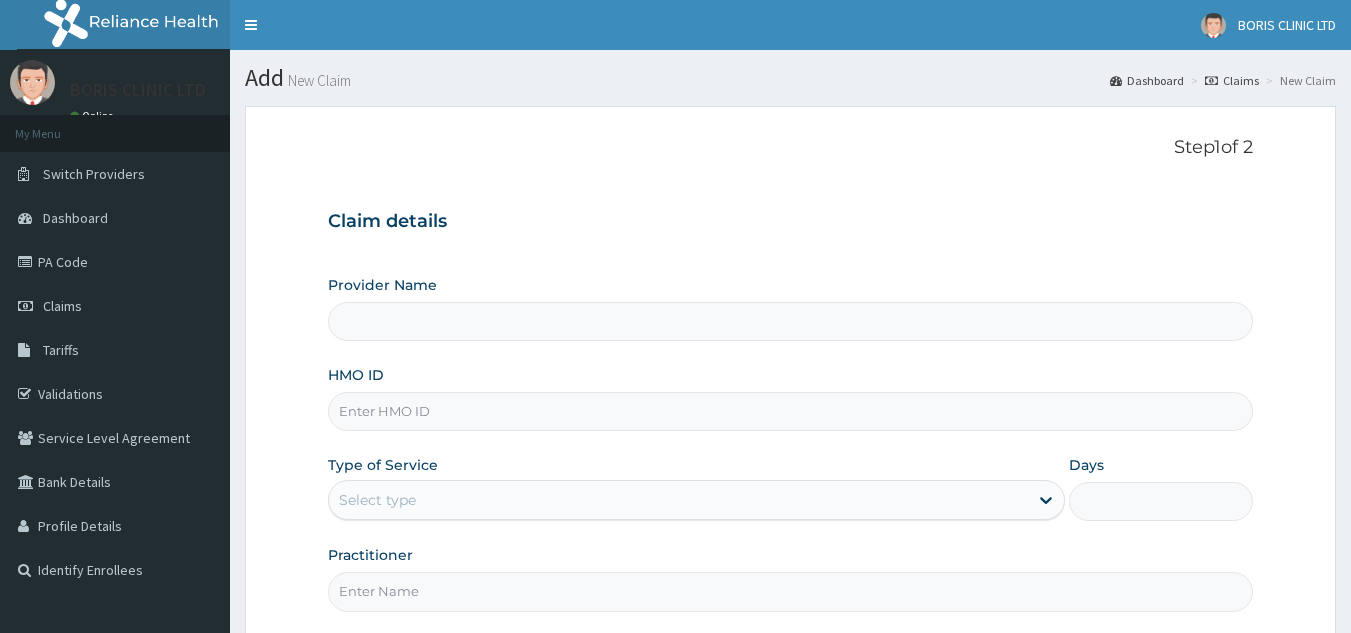 scroll, scrollTop: 0, scrollLeft: 0, axis: both 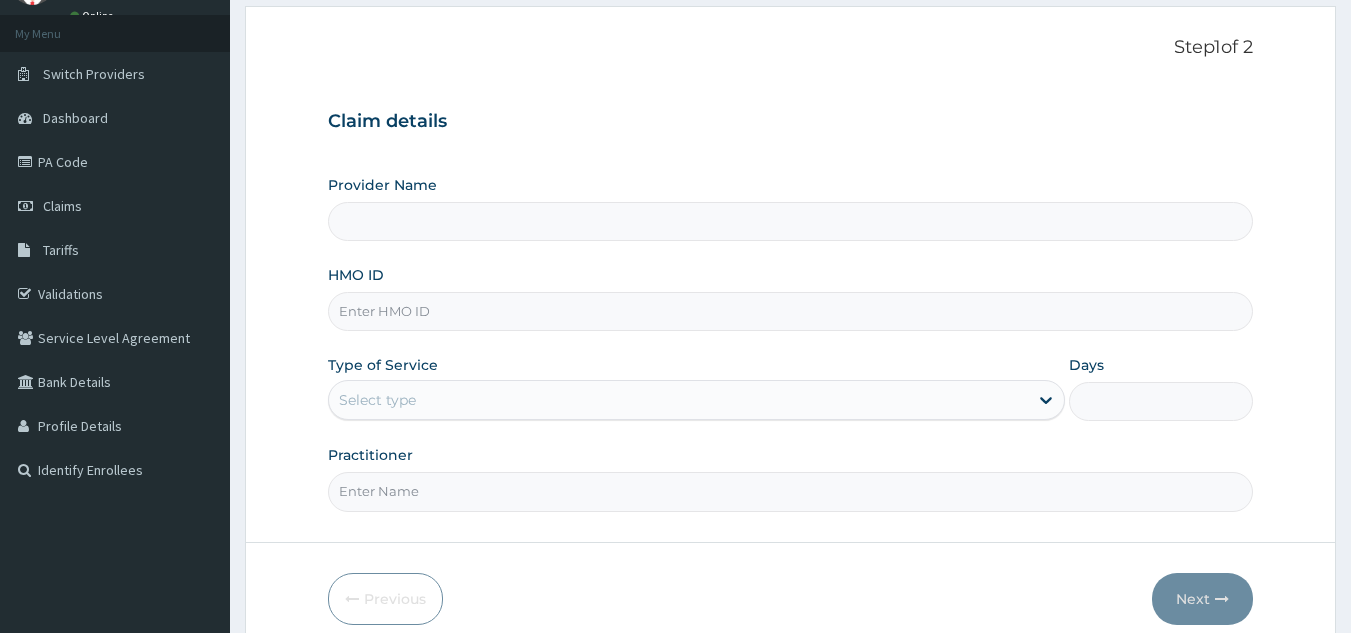 type on "BORIS CLINICS LTD" 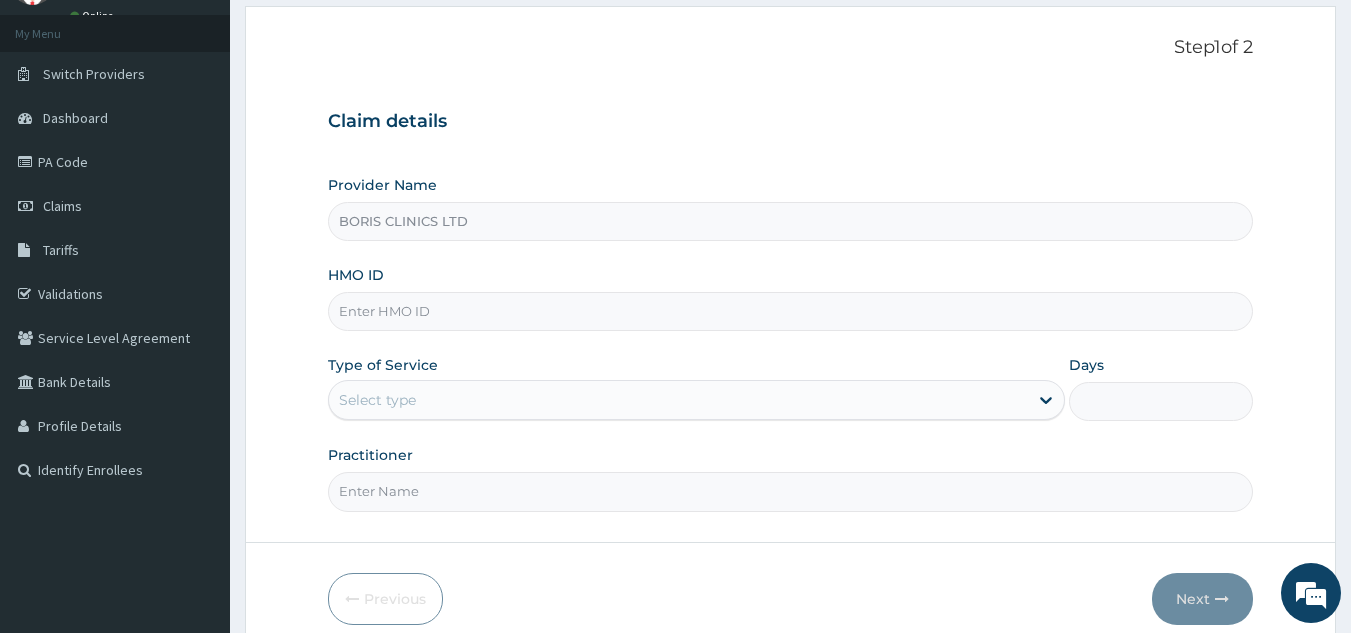 click on "HMO ID" at bounding box center (791, 311) 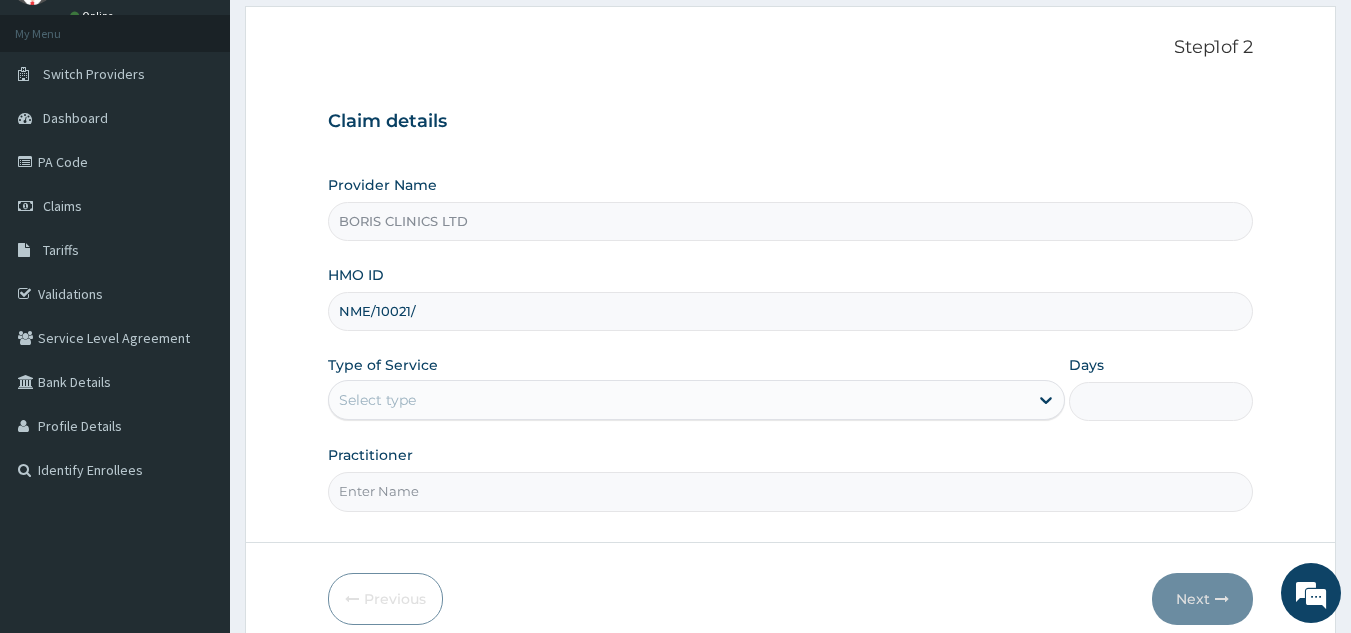 scroll, scrollTop: 0, scrollLeft: 0, axis: both 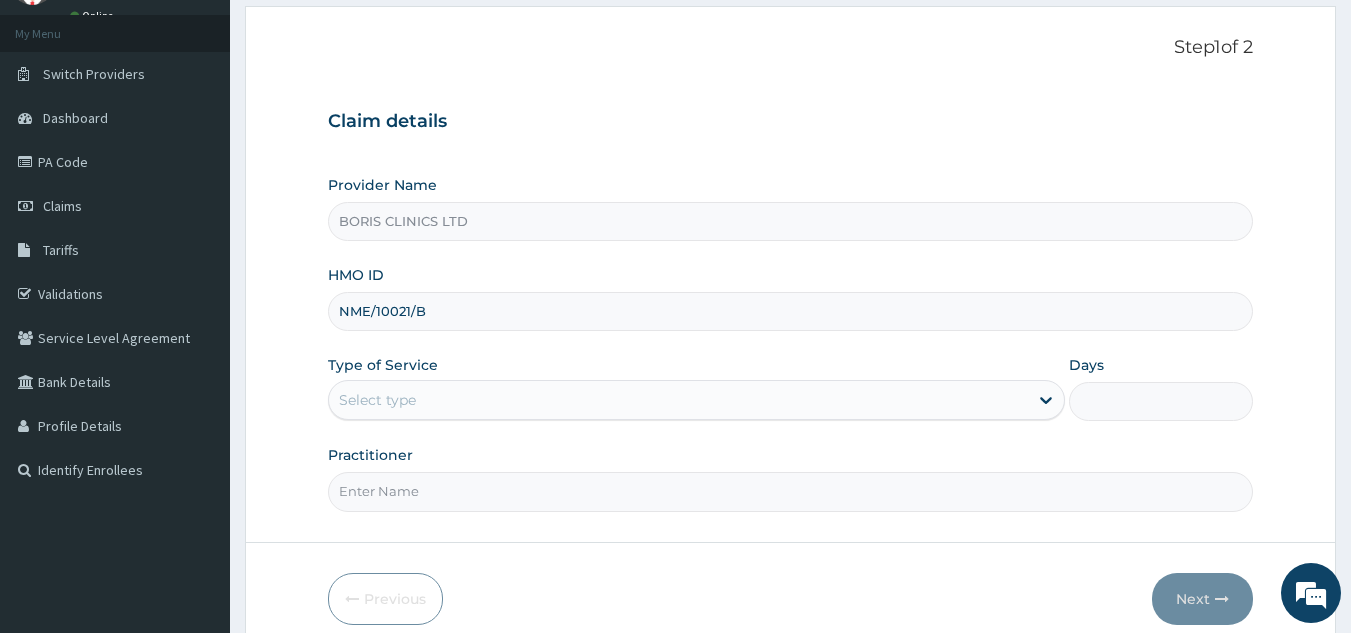 type on "NME/10021/B" 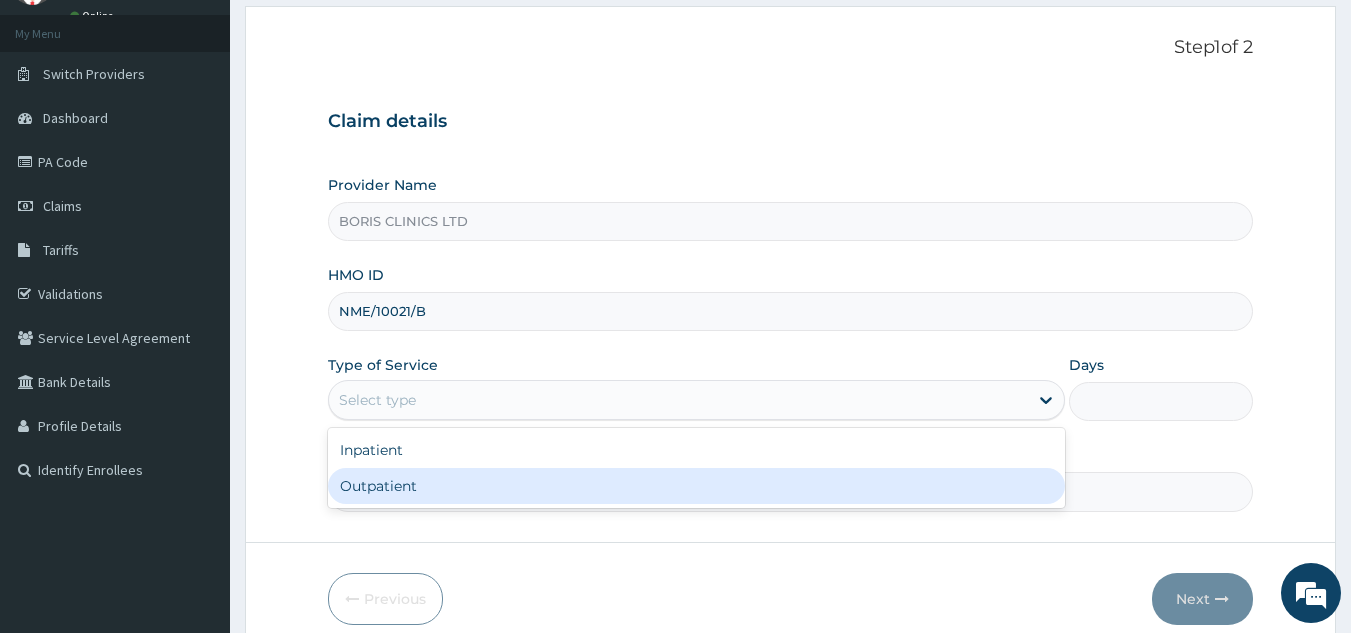 click on "Outpatient" at bounding box center (696, 486) 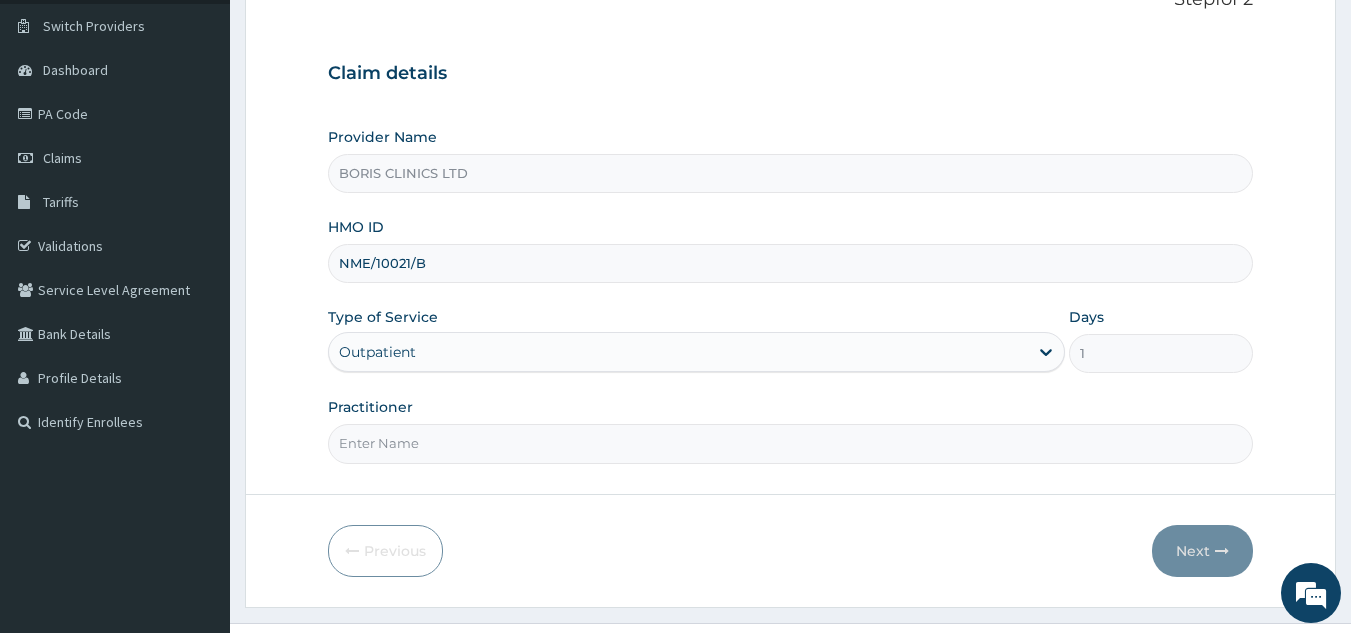 scroll, scrollTop: 189, scrollLeft: 0, axis: vertical 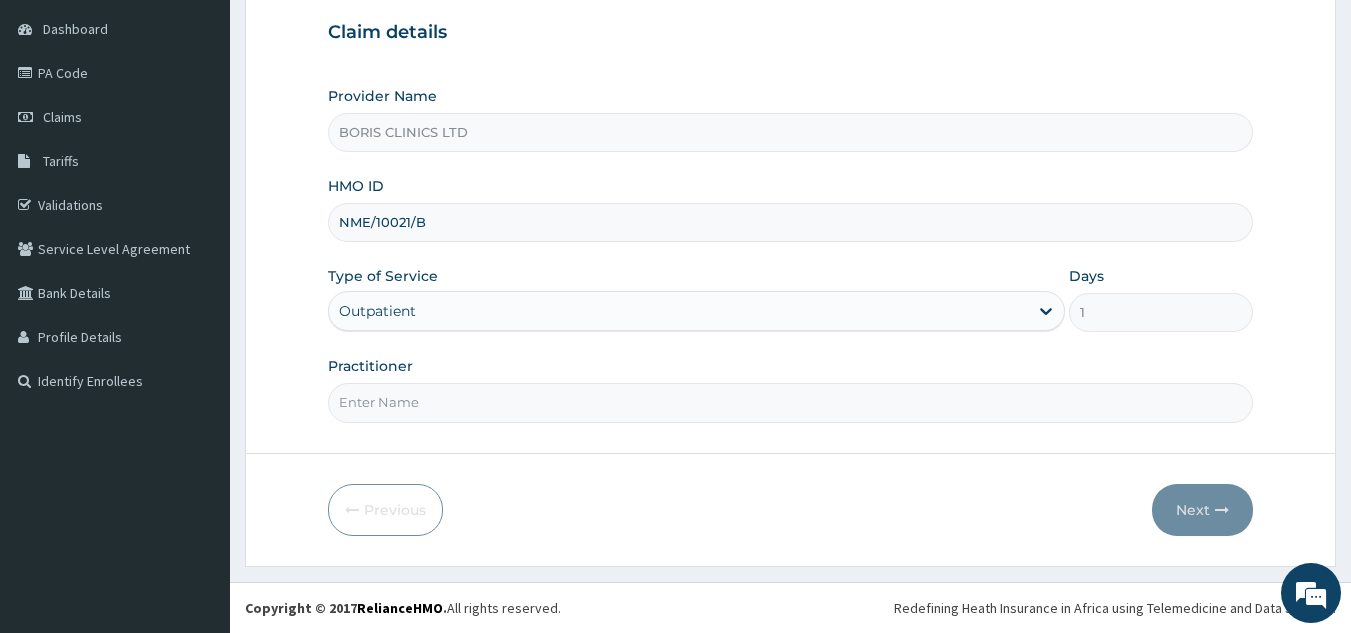 click on "Practitioner" at bounding box center [791, 402] 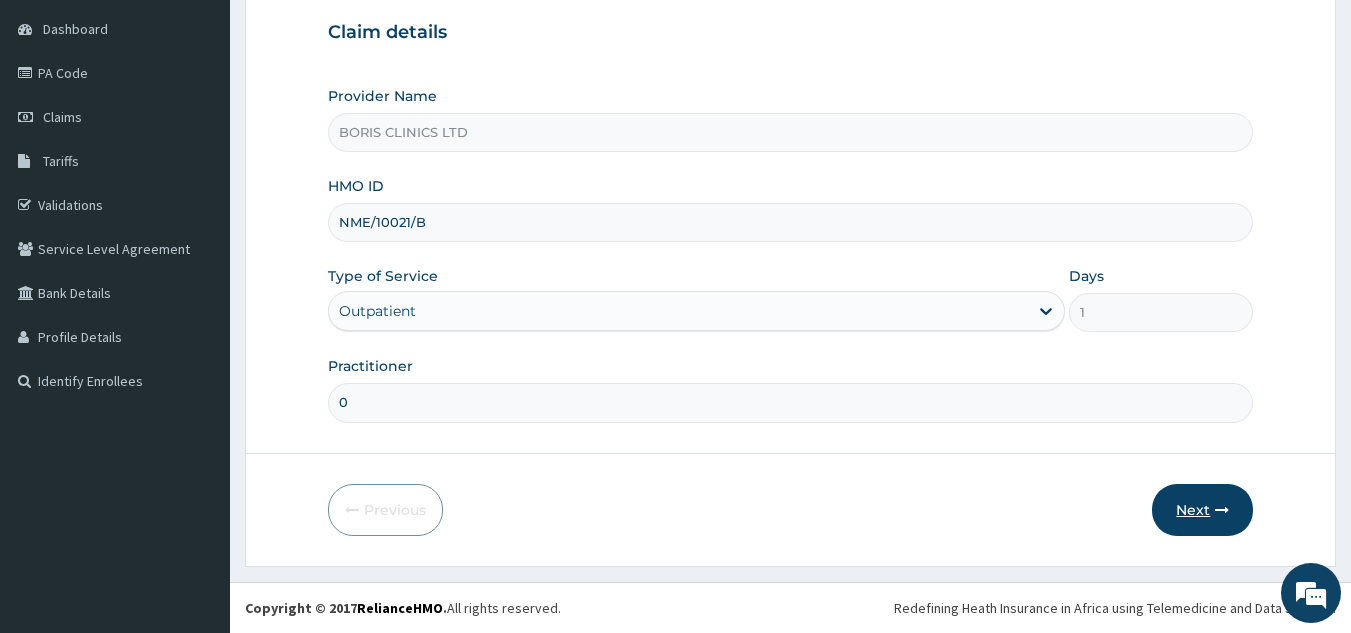 click on "Next" at bounding box center [1202, 510] 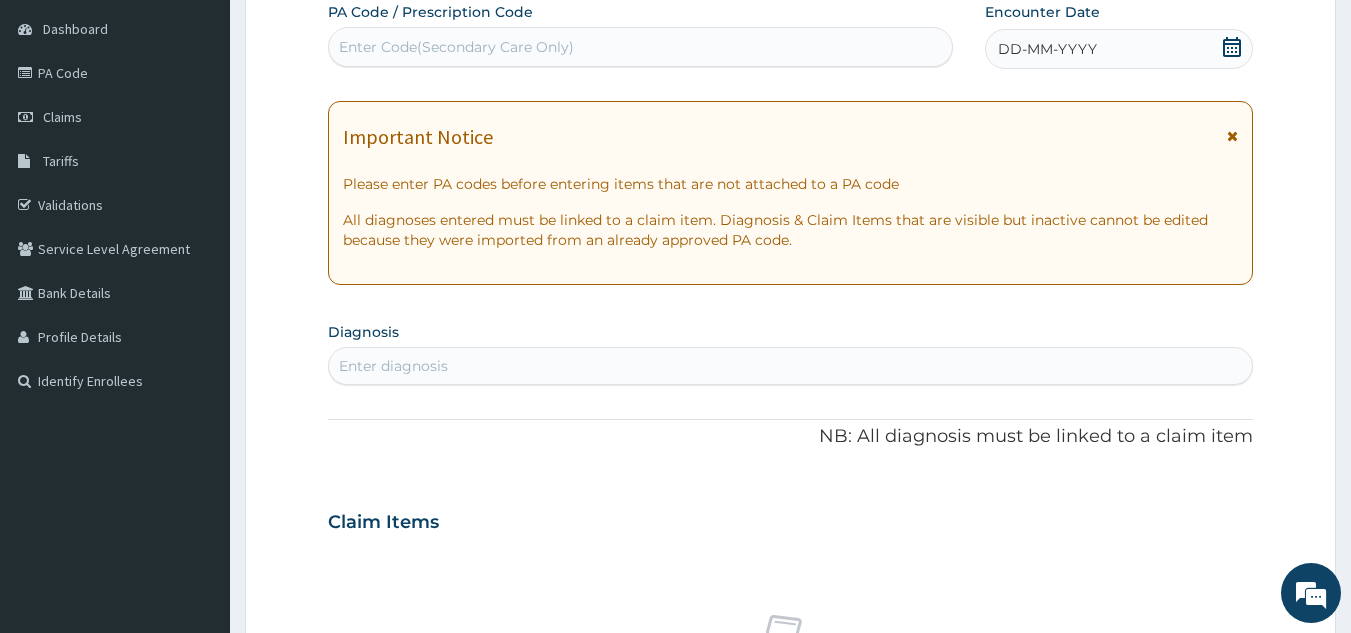 click on "Enter Code(Secondary Care Only)" at bounding box center [456, 47] 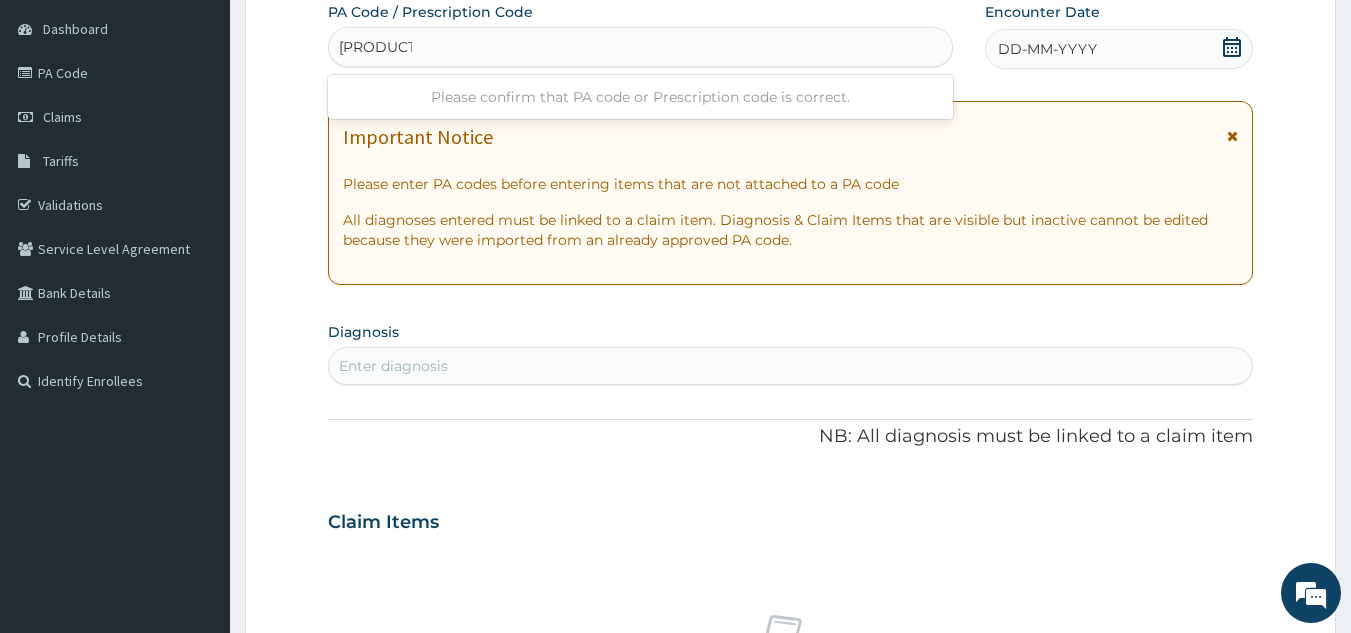 type on "PA/5F3AD9" 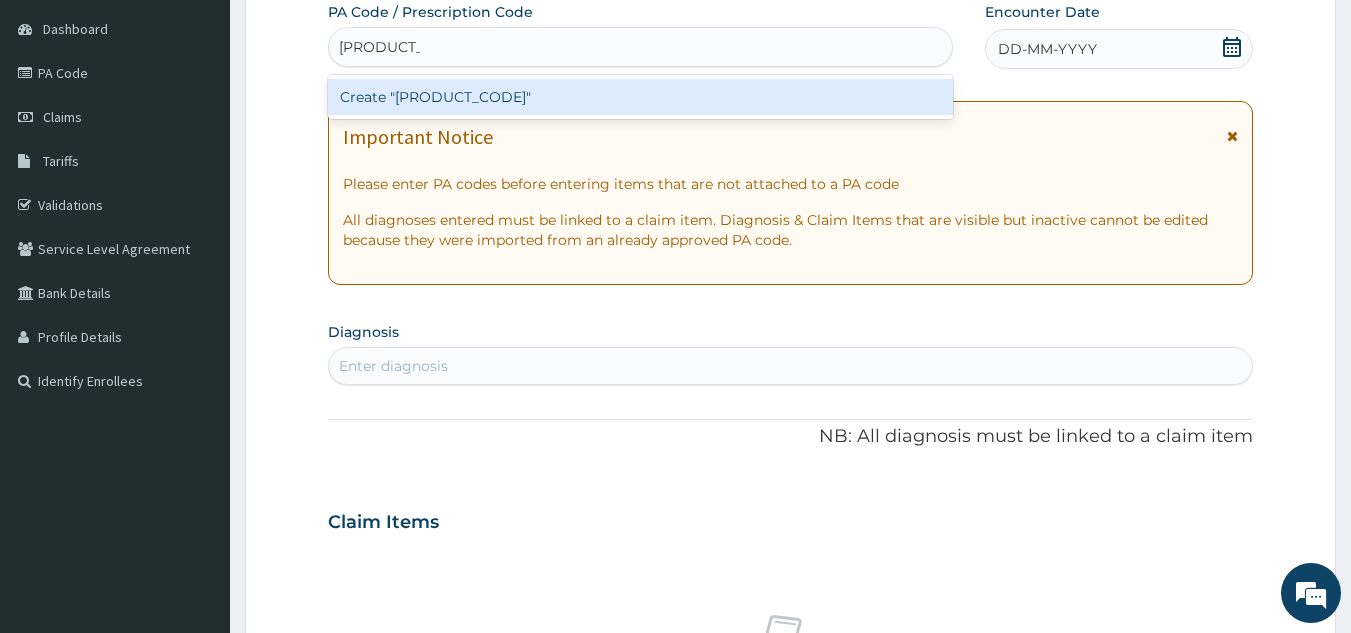 click on "Create "PA/5F3AD9"" at bounding box center [641, 97] 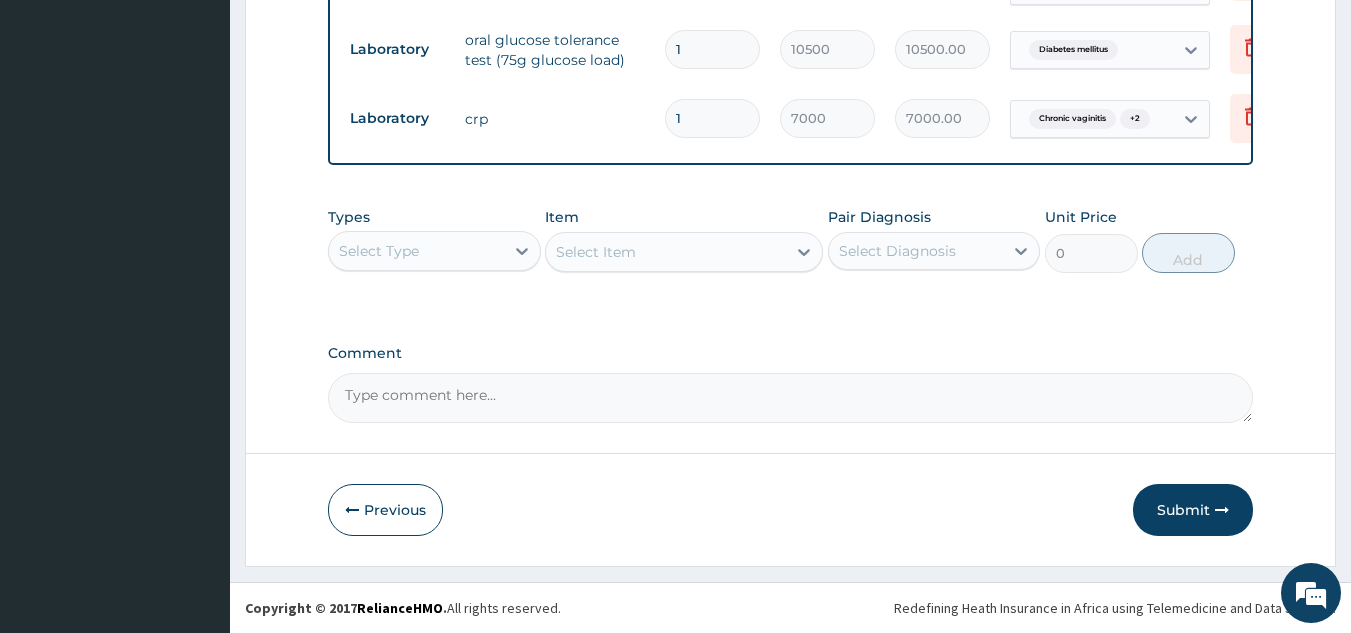 scroll, scrollTop: 1168, scrollLeft: 0, axis: vertical 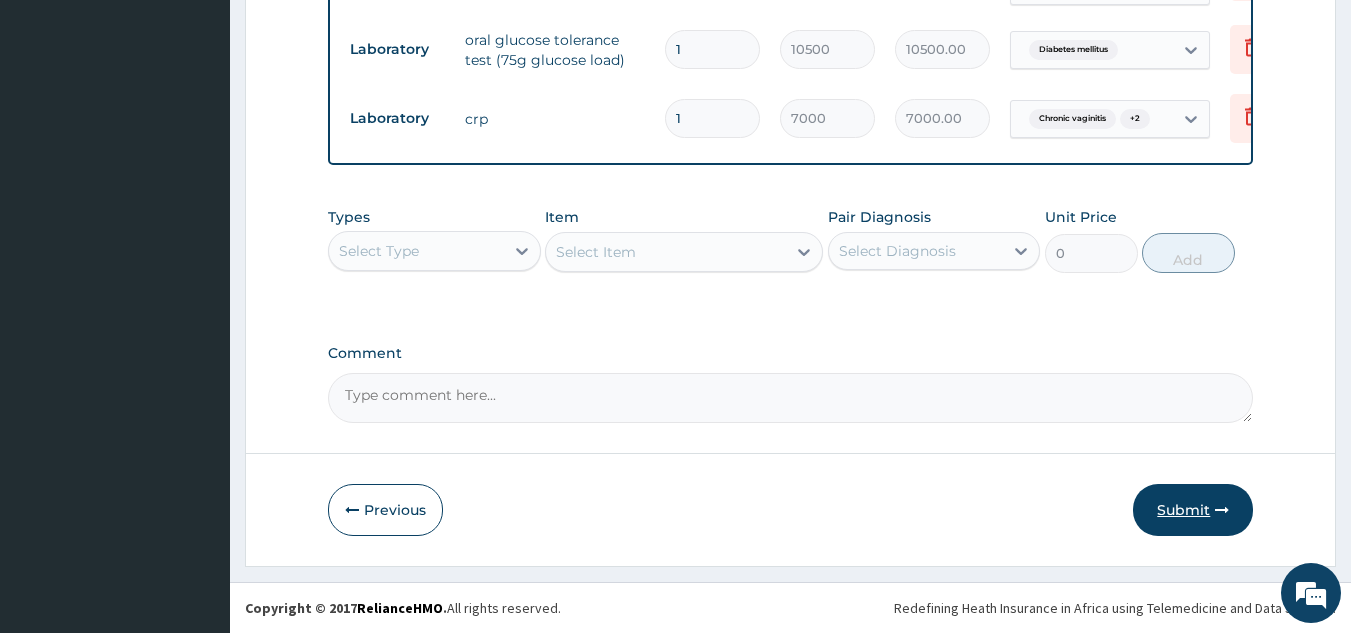 click on "Submit" at bounding box center (1193, 510) 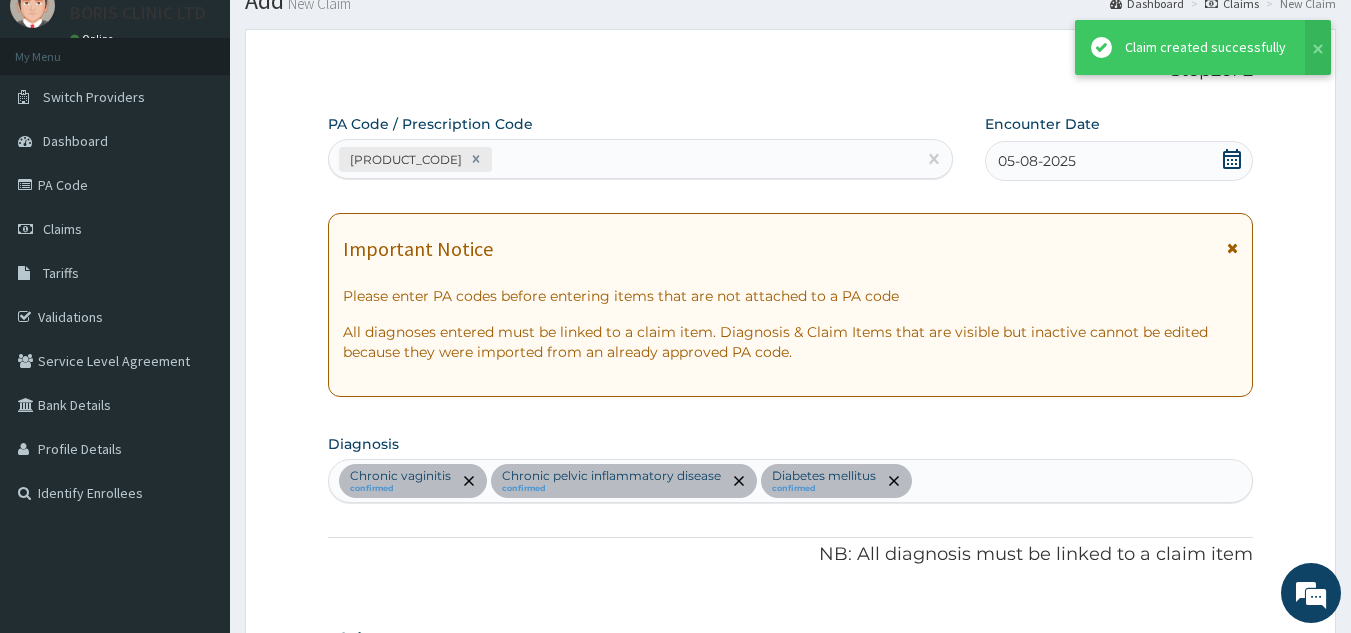 scroll, scrollTop: 1168, scrollLeft: 0, axis: vertical 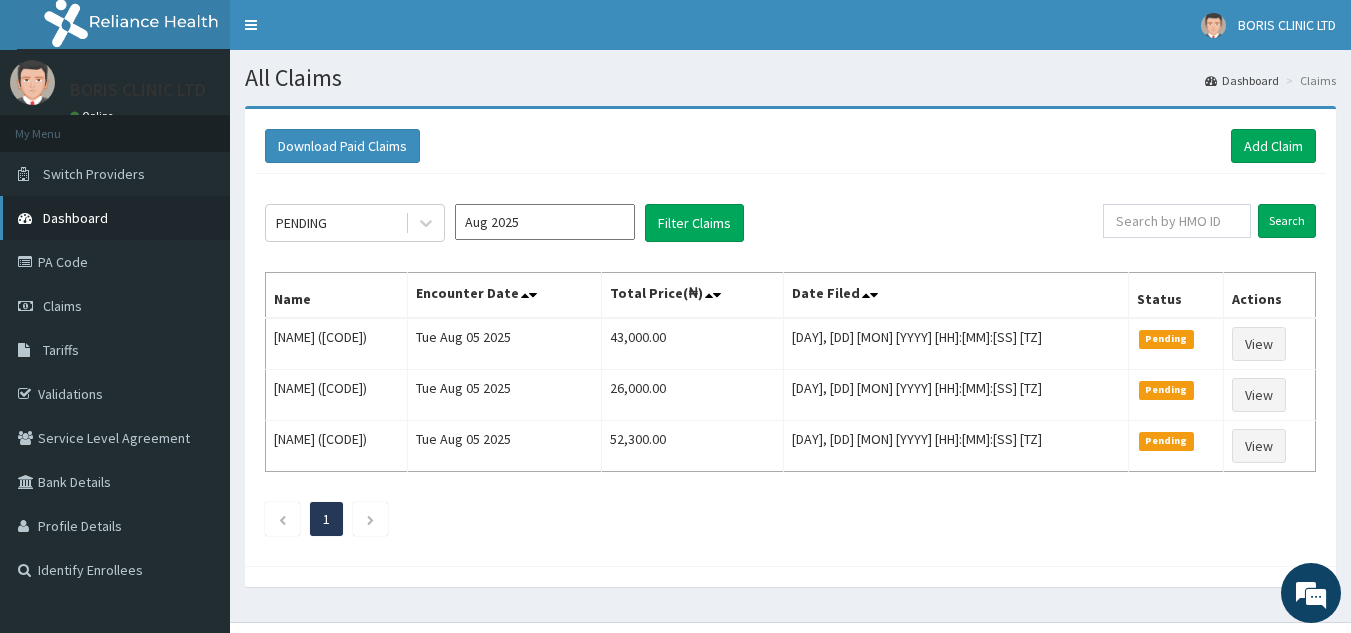 click on "Dashboard" at bounding box center [75, 218] 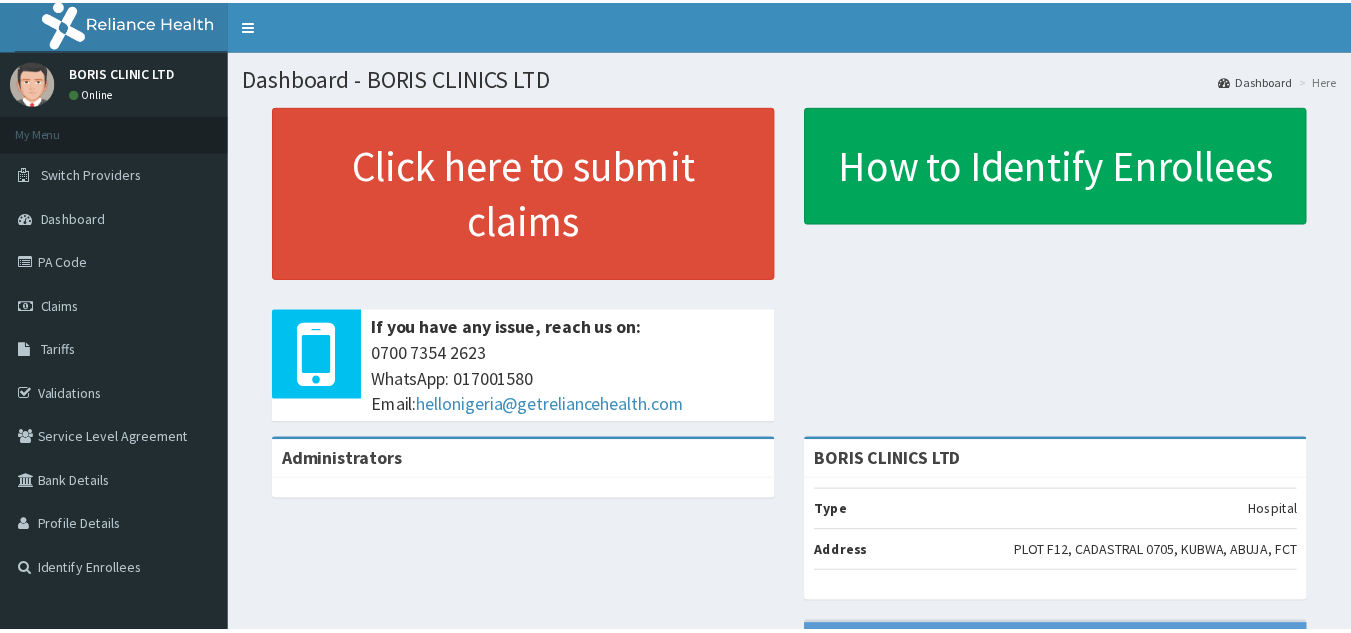 scroll, scrollTop: 0, scrollLeft: 0, axis: both 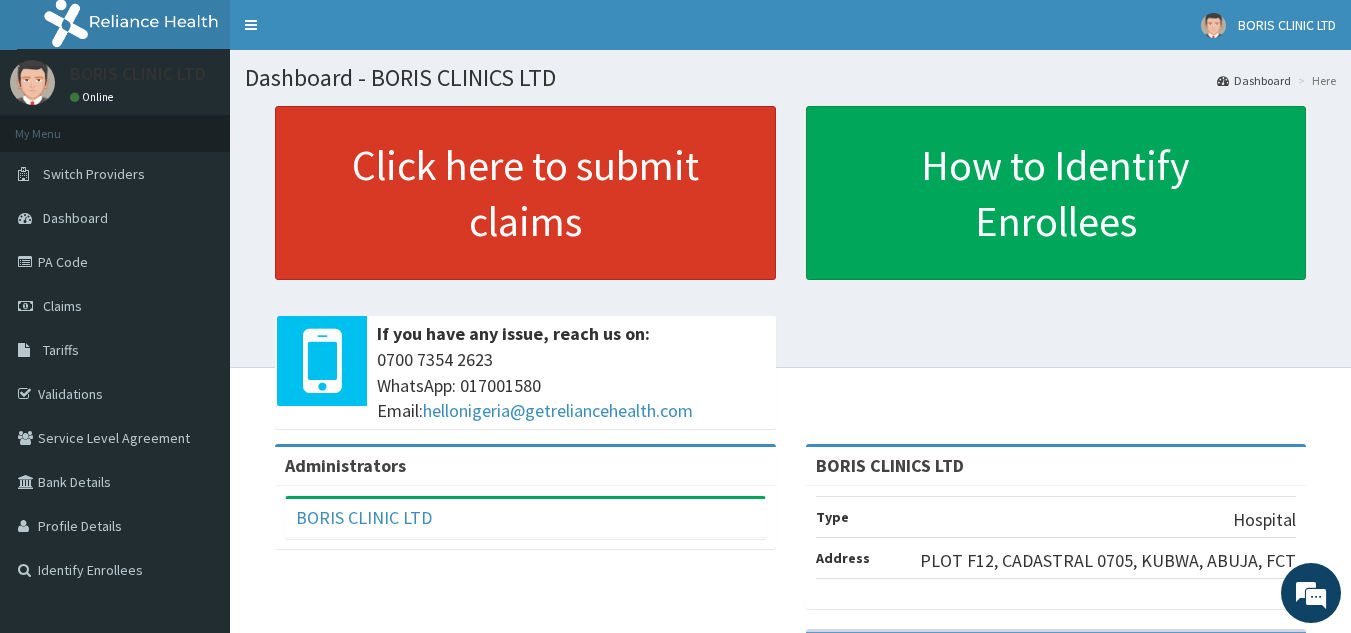 click on "Click here to submit claims" at bounding box center (525, 193) 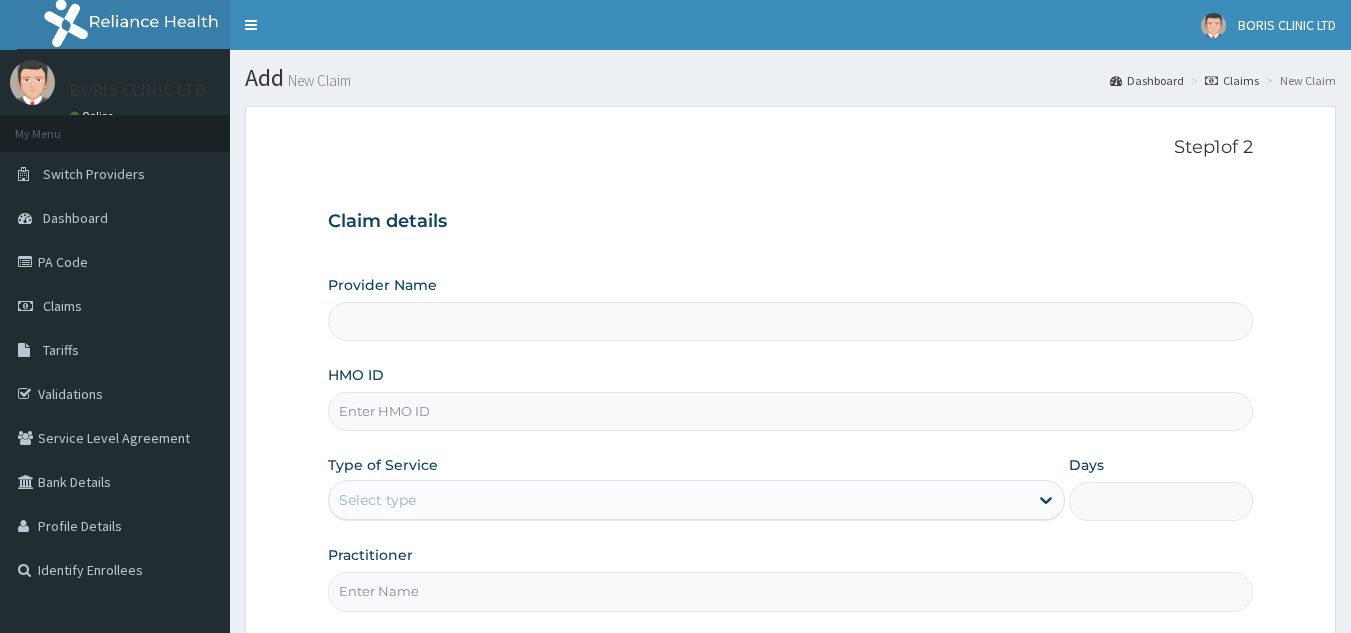 scroll, scrollTop: 168, scrollLeft: 0, axis: vertical 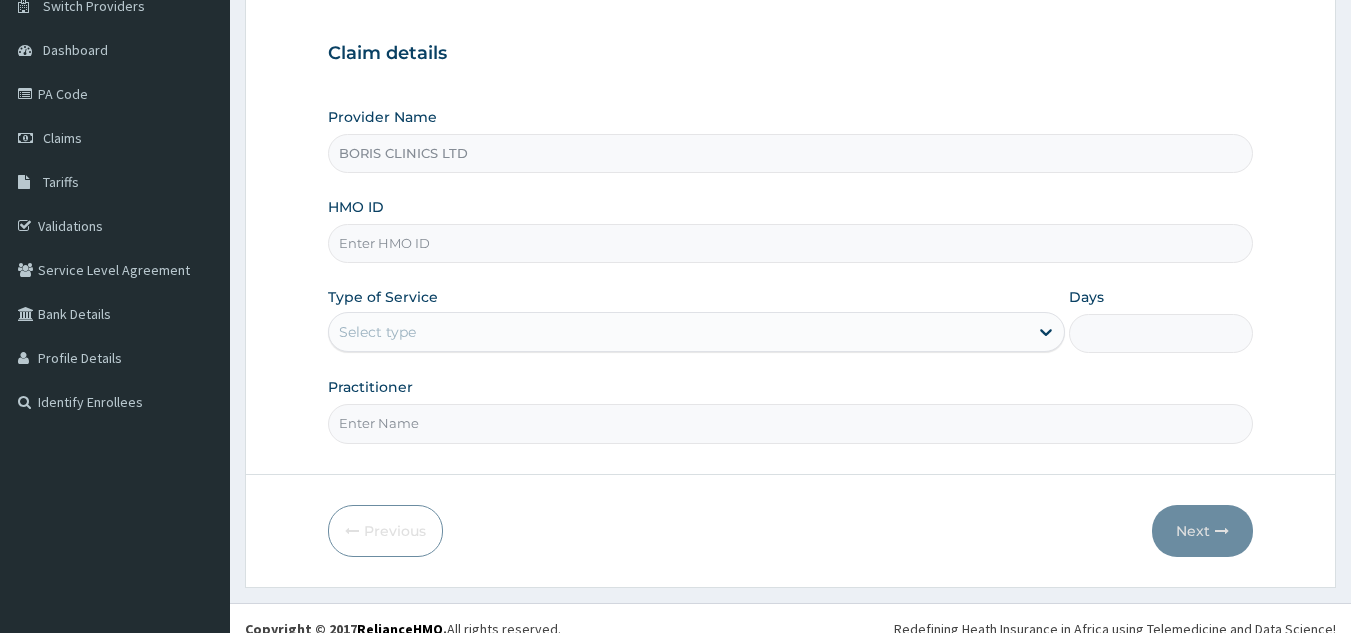 type on "BORIS CLINICS LTD" 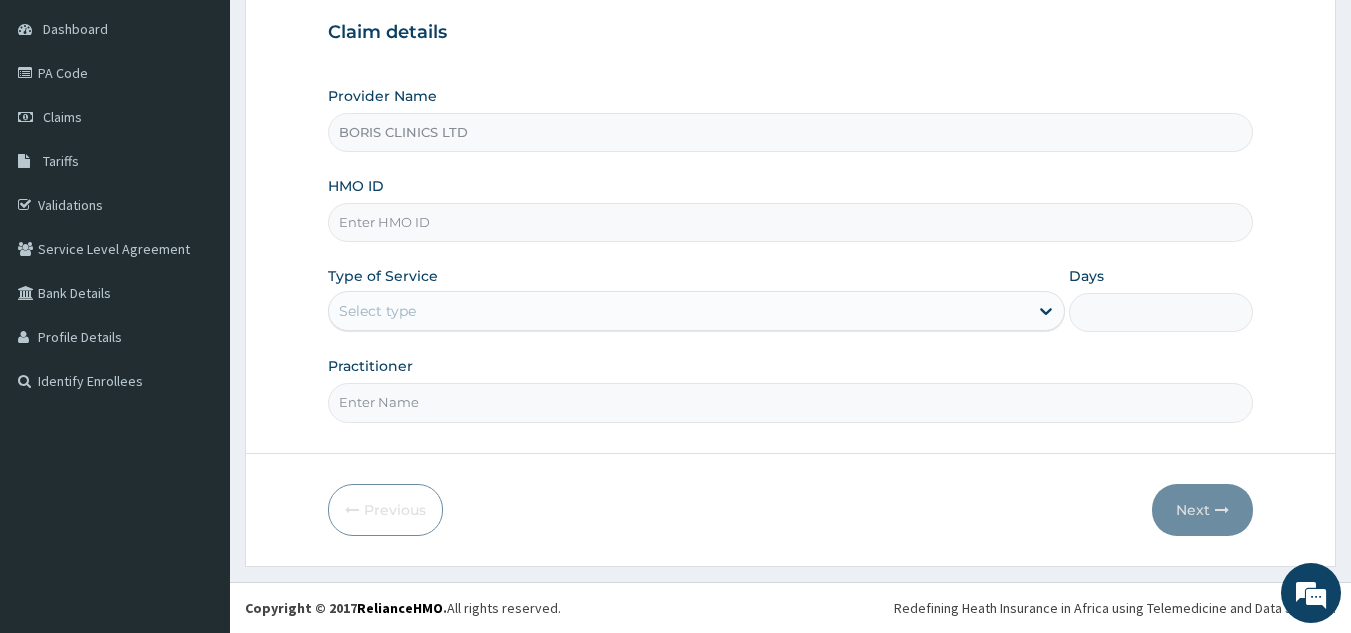 click on "HMO ID" at bounding box center [791, 222] 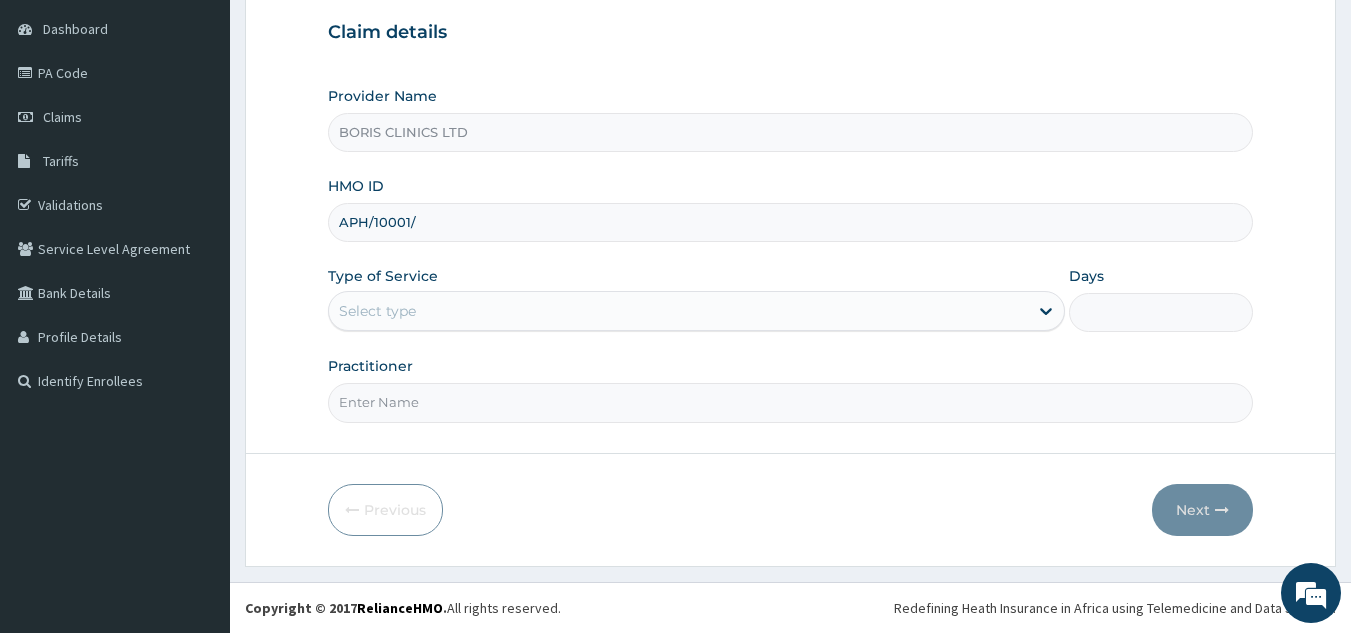 scroll, scrollTop: 0, scrollLeft: 0, axis: both 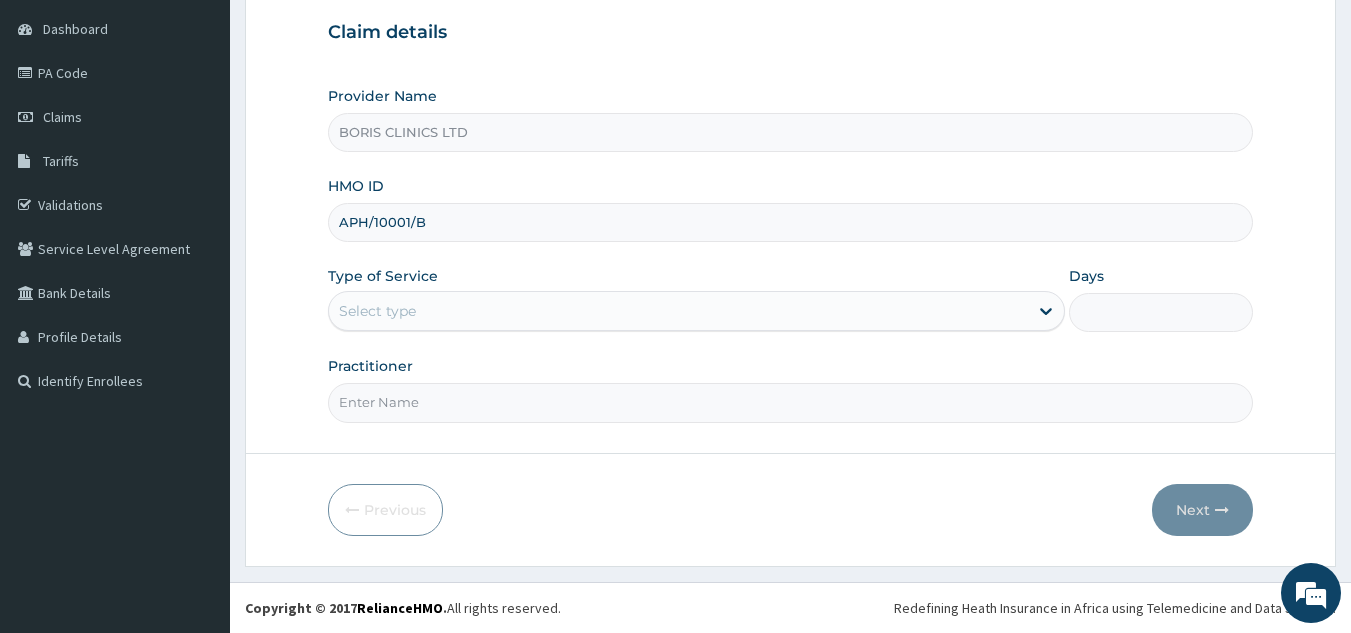 type on "APH/10001/B" 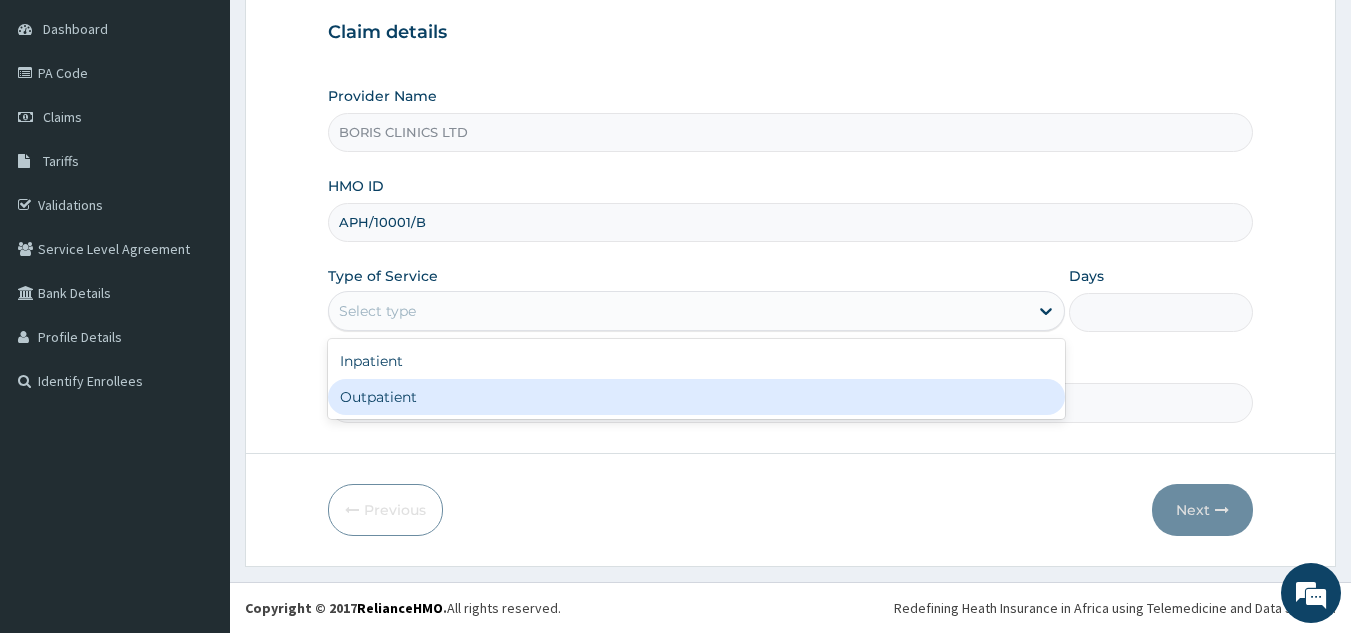 click on "Outpatient" at bounding box center (696, 397) 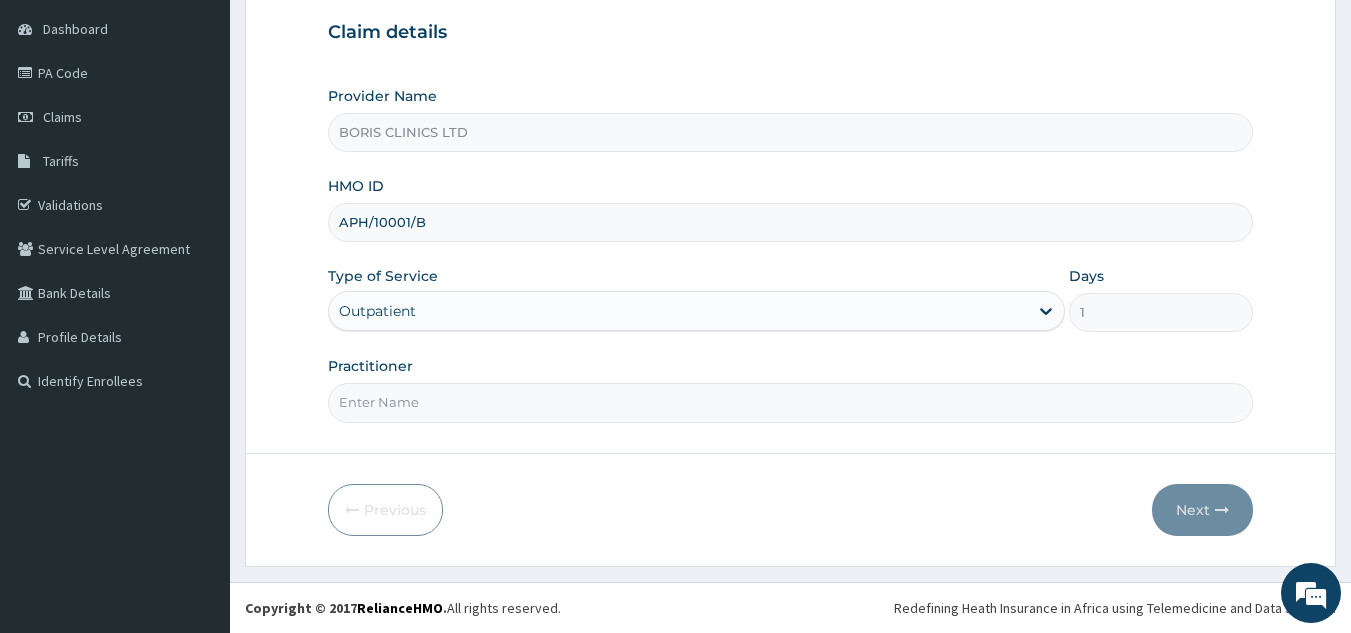 click on "Practitioner" at bounding box center (791, 402) 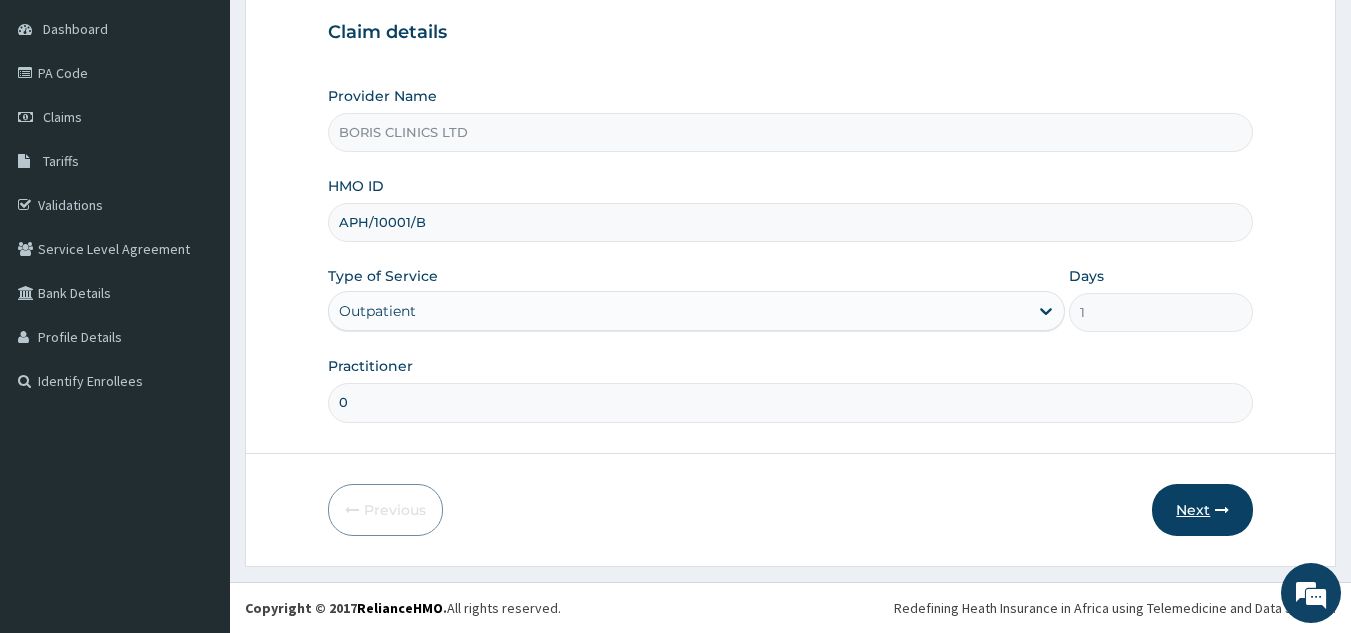 click on "Next" at bounding box center [1202, 510] 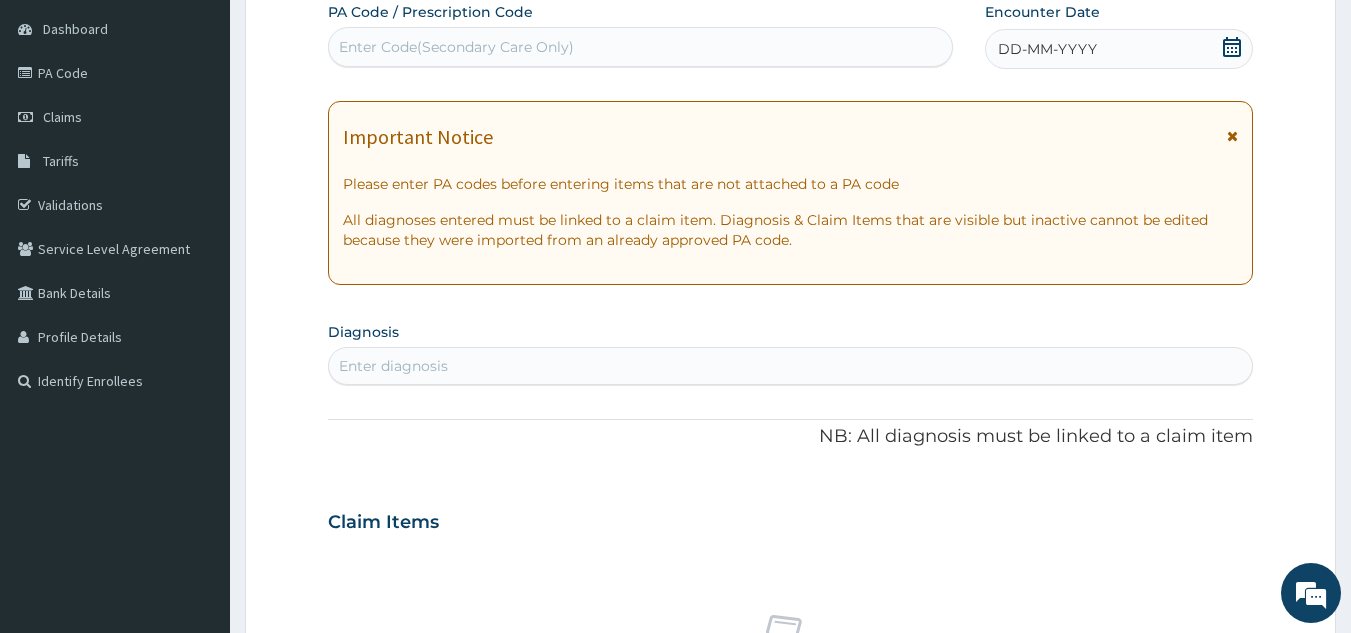 click on "Enter Code(Secondary Care Only)" at bounding box center [456, 47] 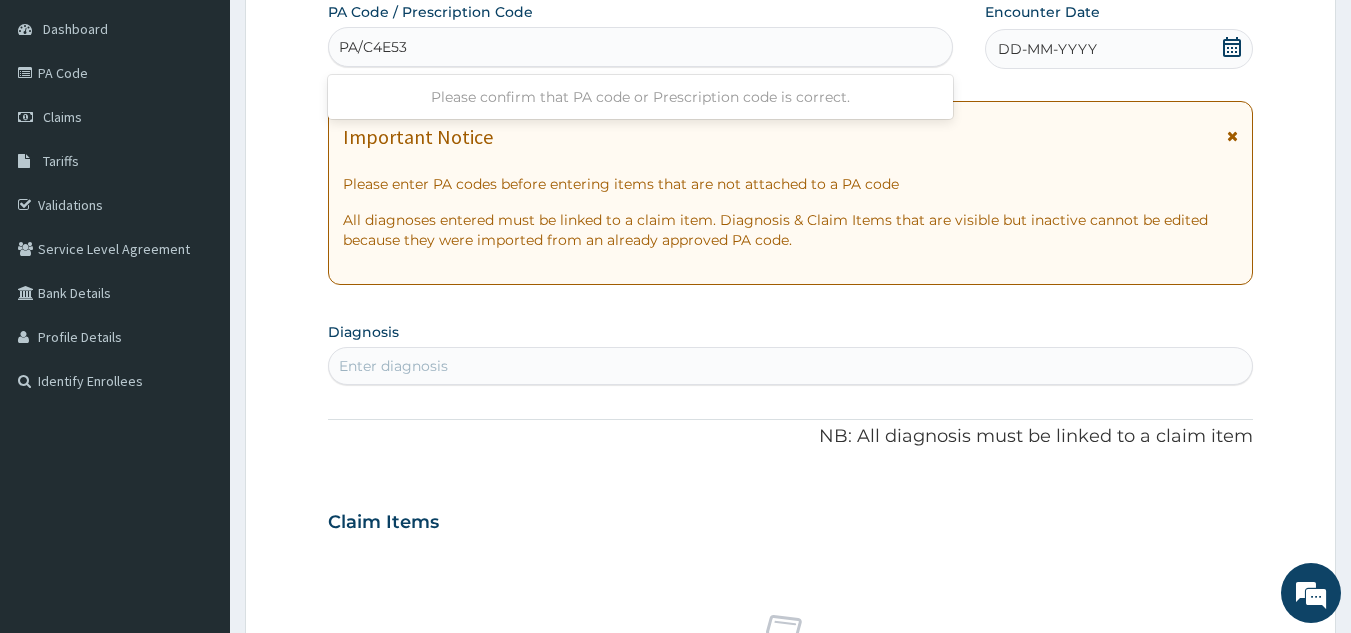 type on "PA/C4E532" 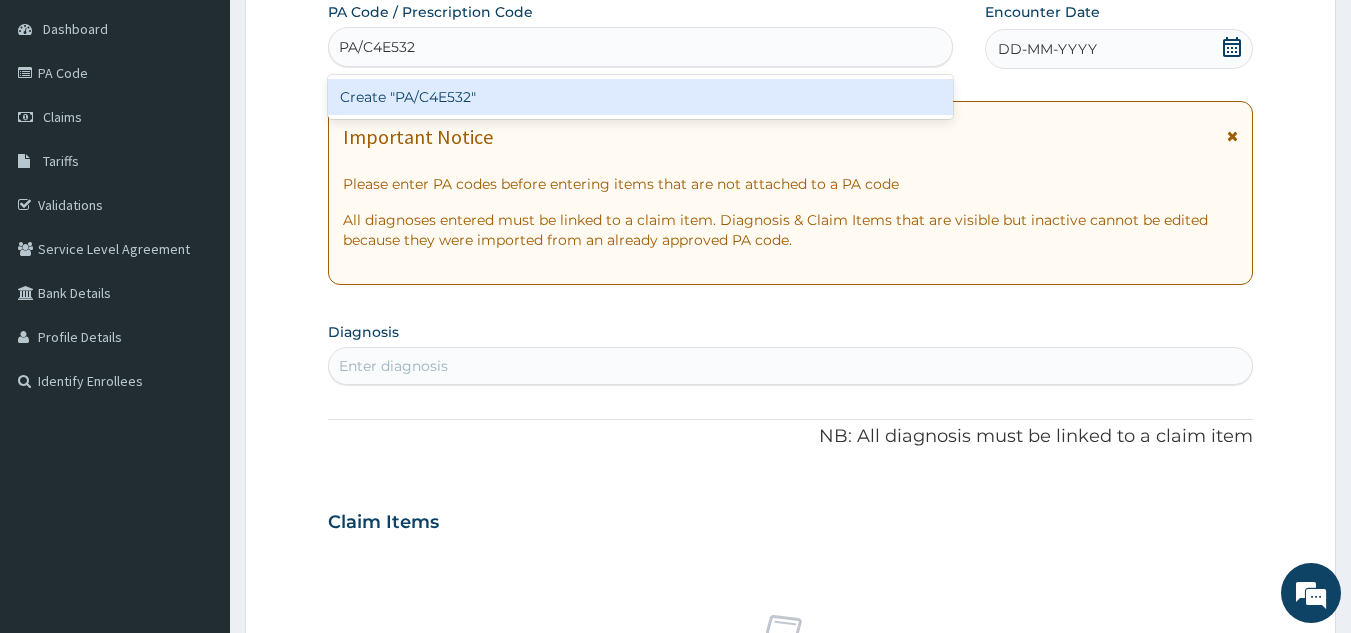 click on "Create "PA/C4E532"" at bounding box center (641, 97) 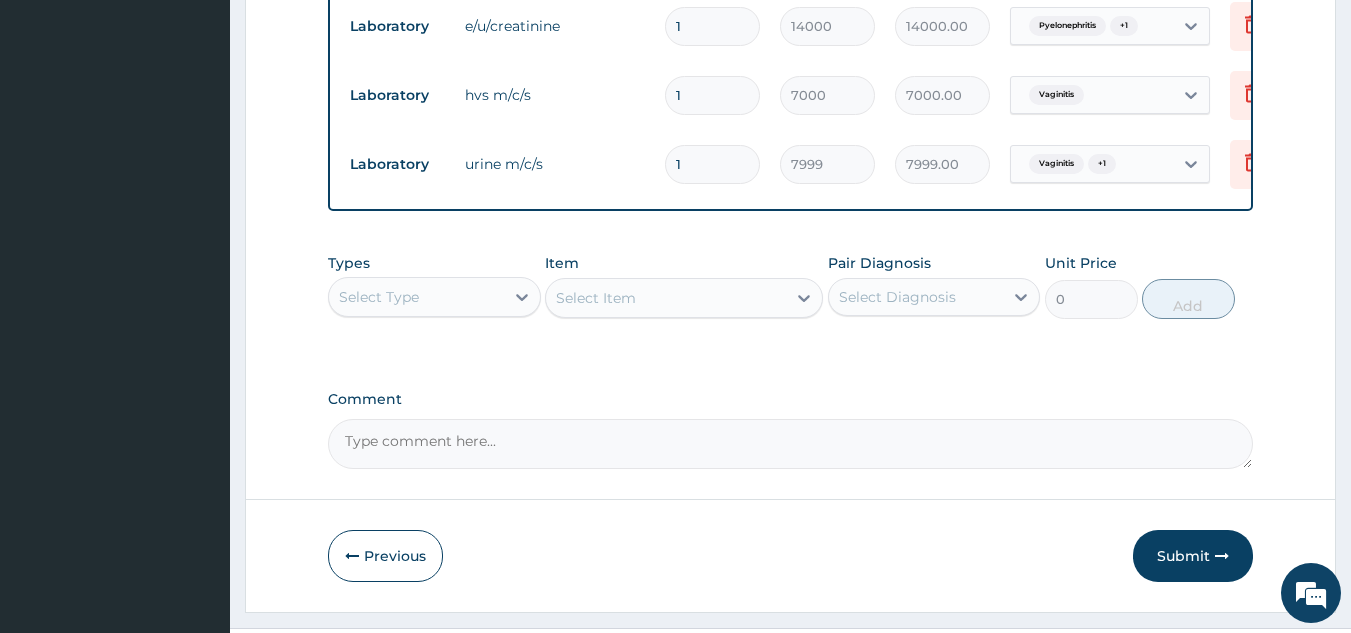 scroll, scrollTop: 1281, scrollLeft: 0, axis: vertical 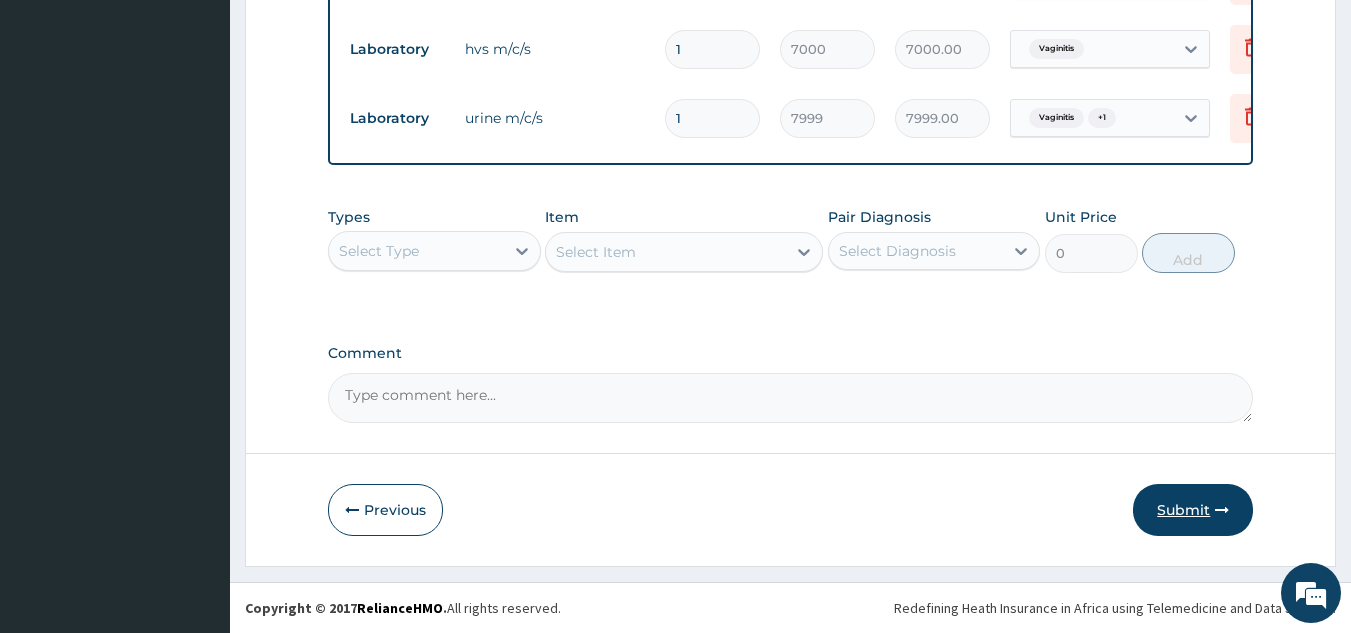 click on "Submit" at bounding box center [1193, 510] 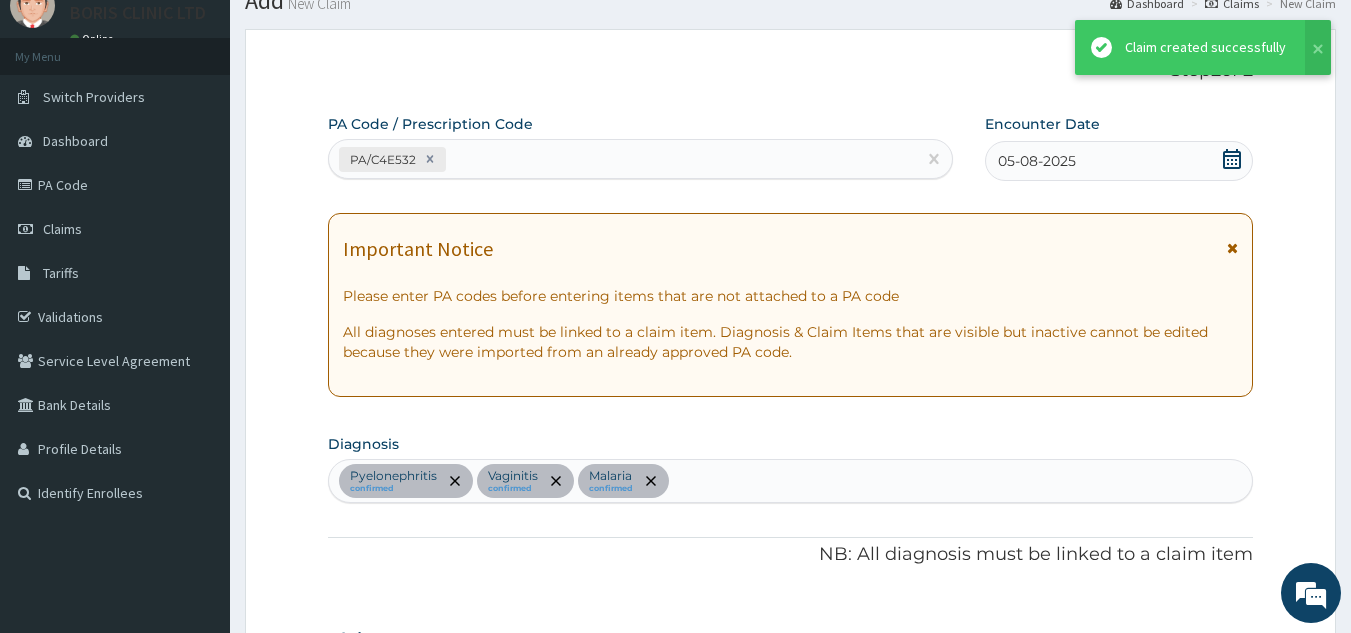 scroll, scrollTop: 1281, scrollLeft: 0, axis: vertical 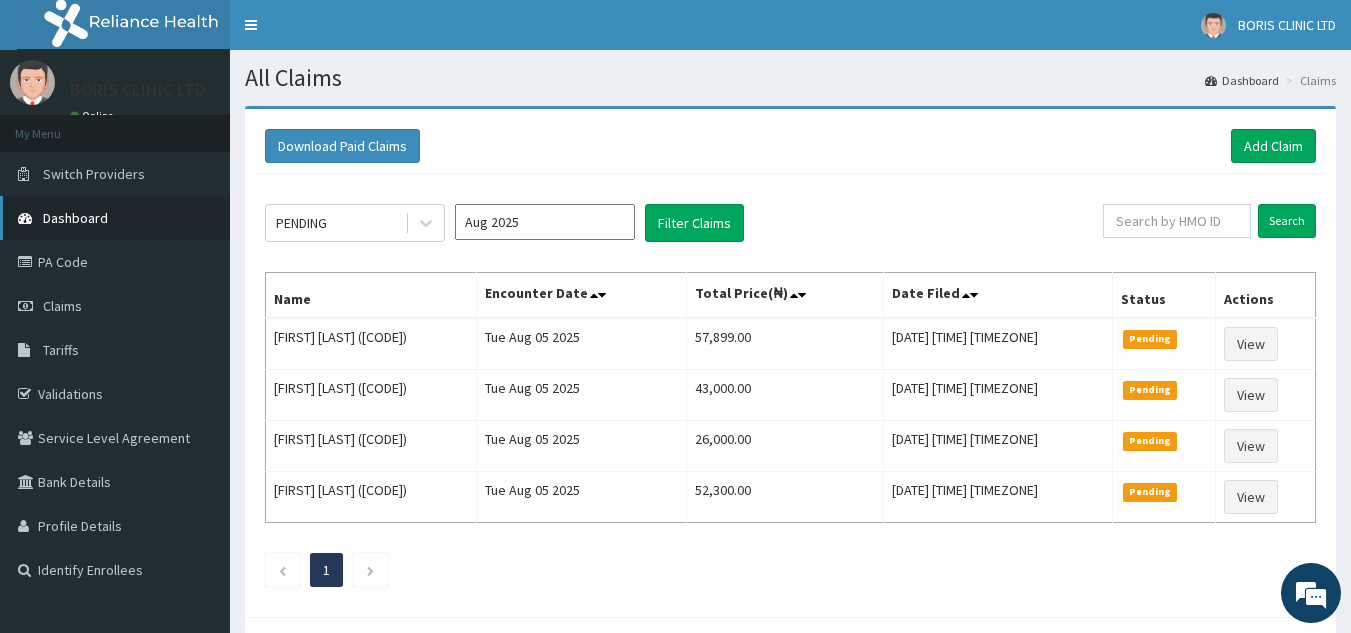 click on "Dashboard" at bounding box center (75, 218) 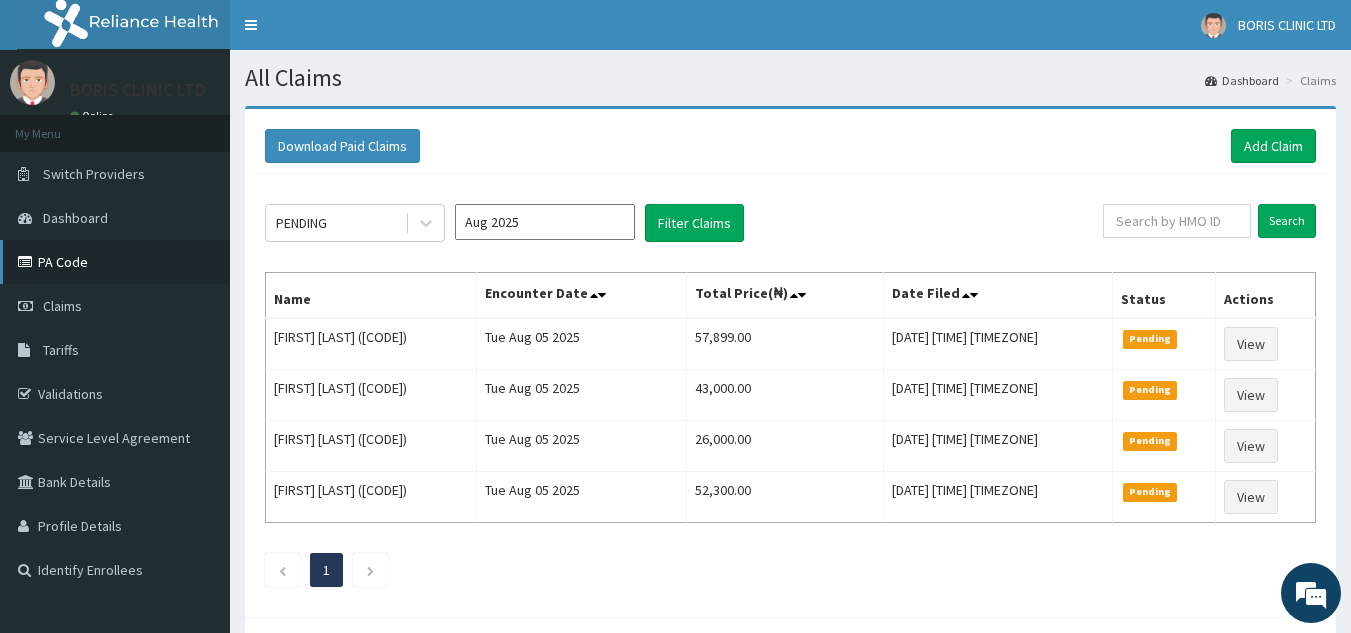 click on "PA Code" at bounding box center [115, 262] 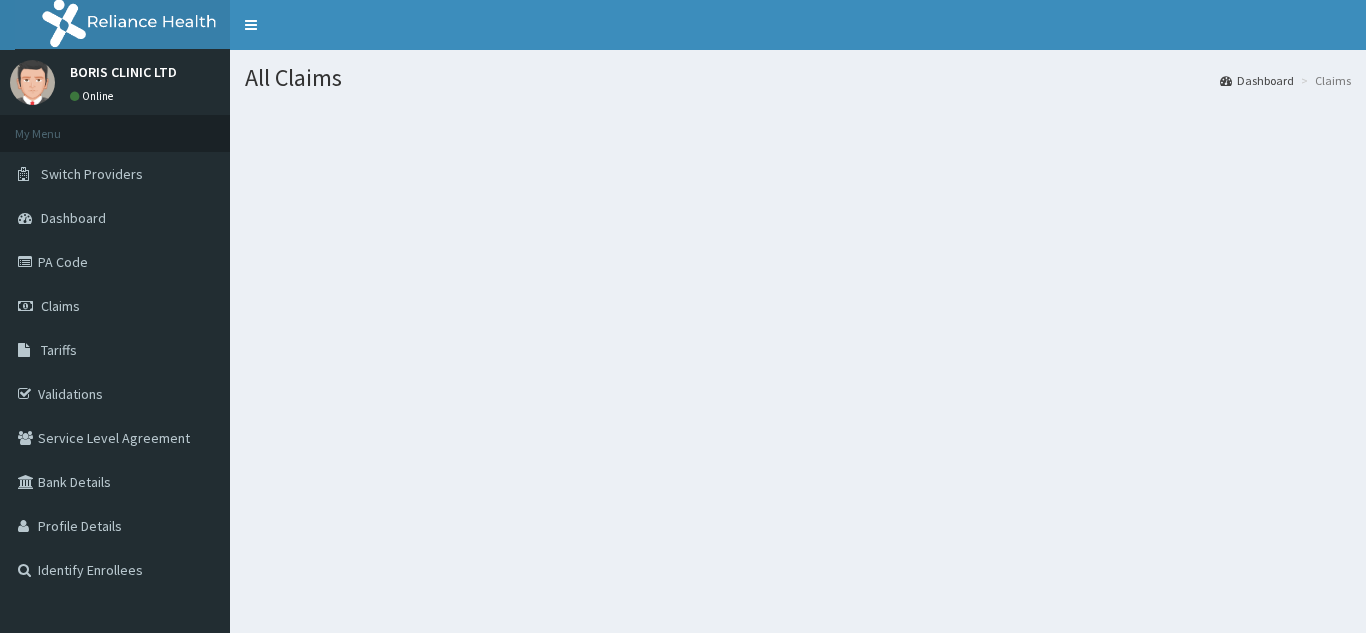scroll, scrollTop: 0, scrollLeft: 0, axis: both 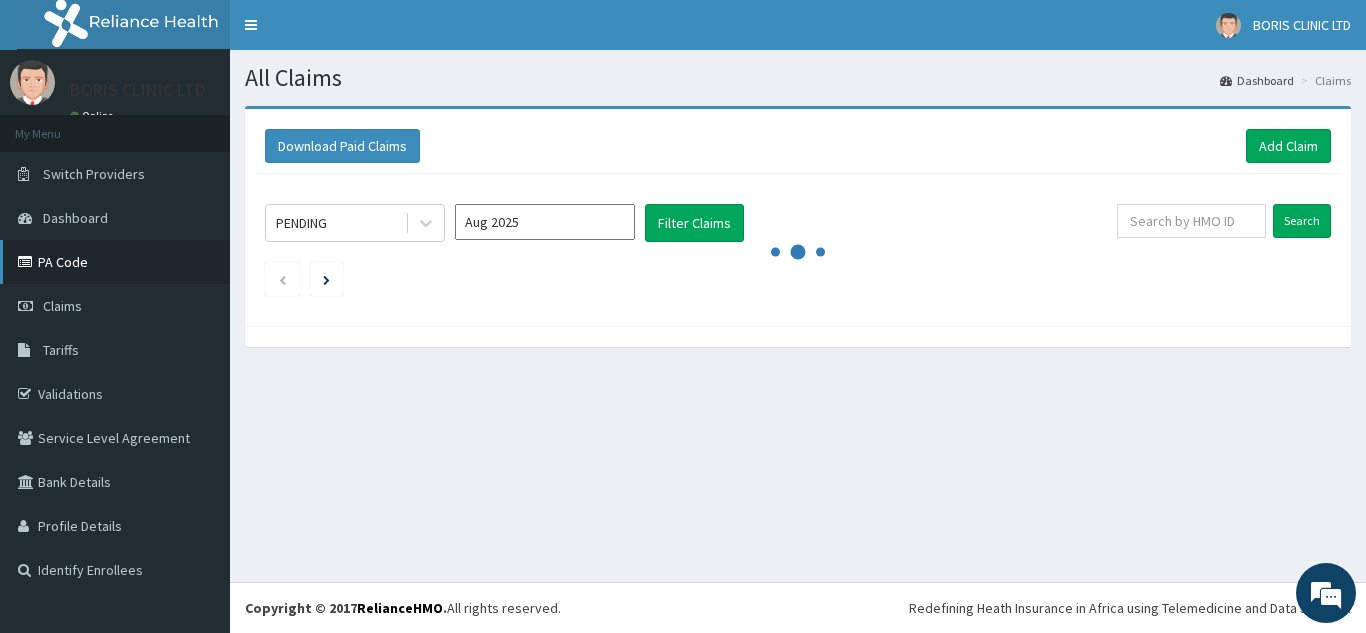 click on "PA Code" at bounding box center [115, 262] 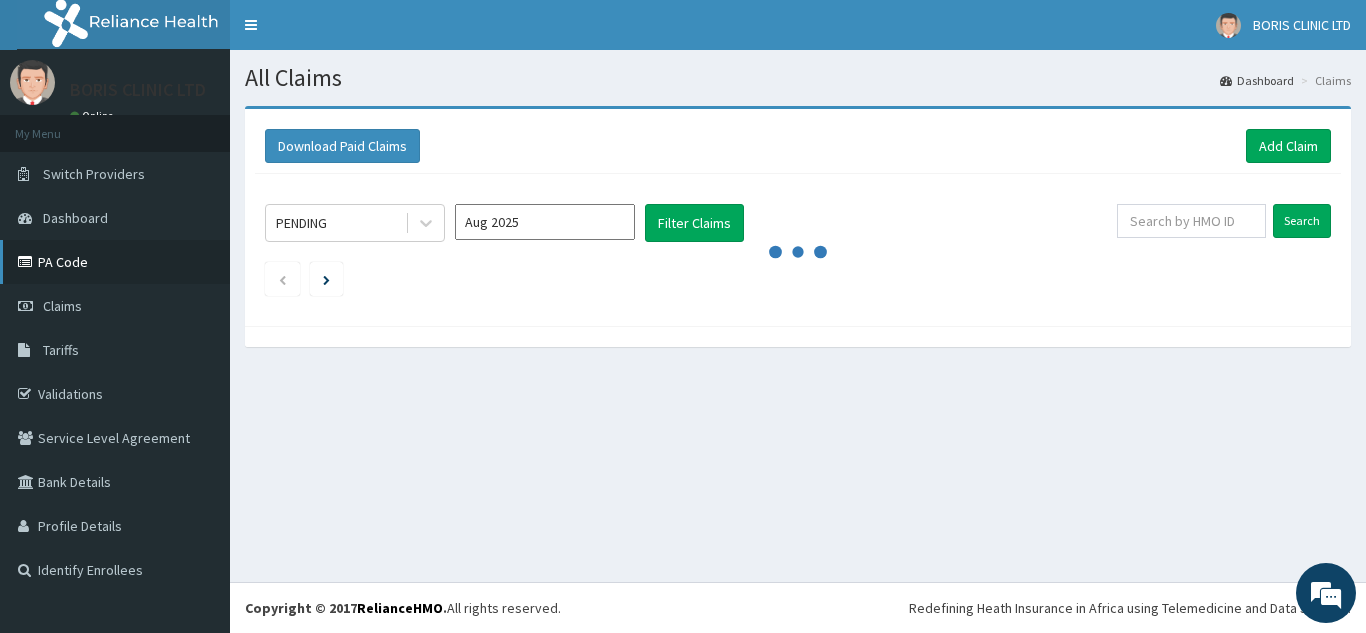 click on "PA Code" at bounding box center (115, 262) 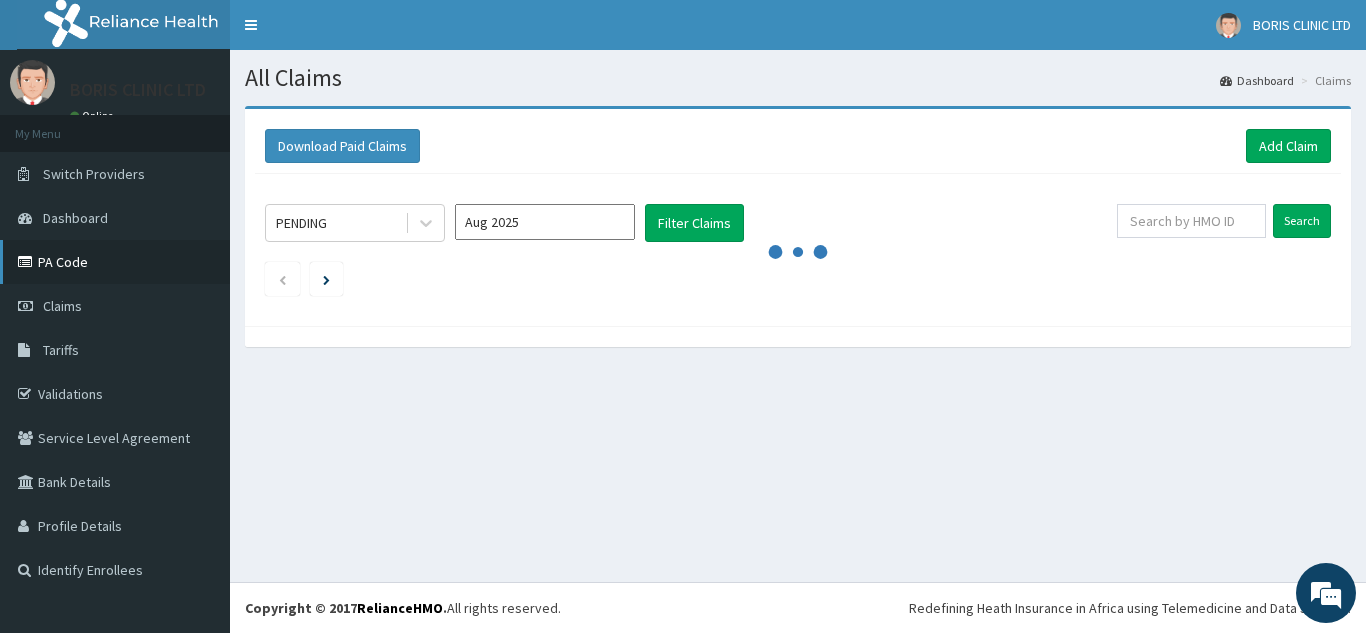 click on "PA Code" at bounding box center [115, 262] 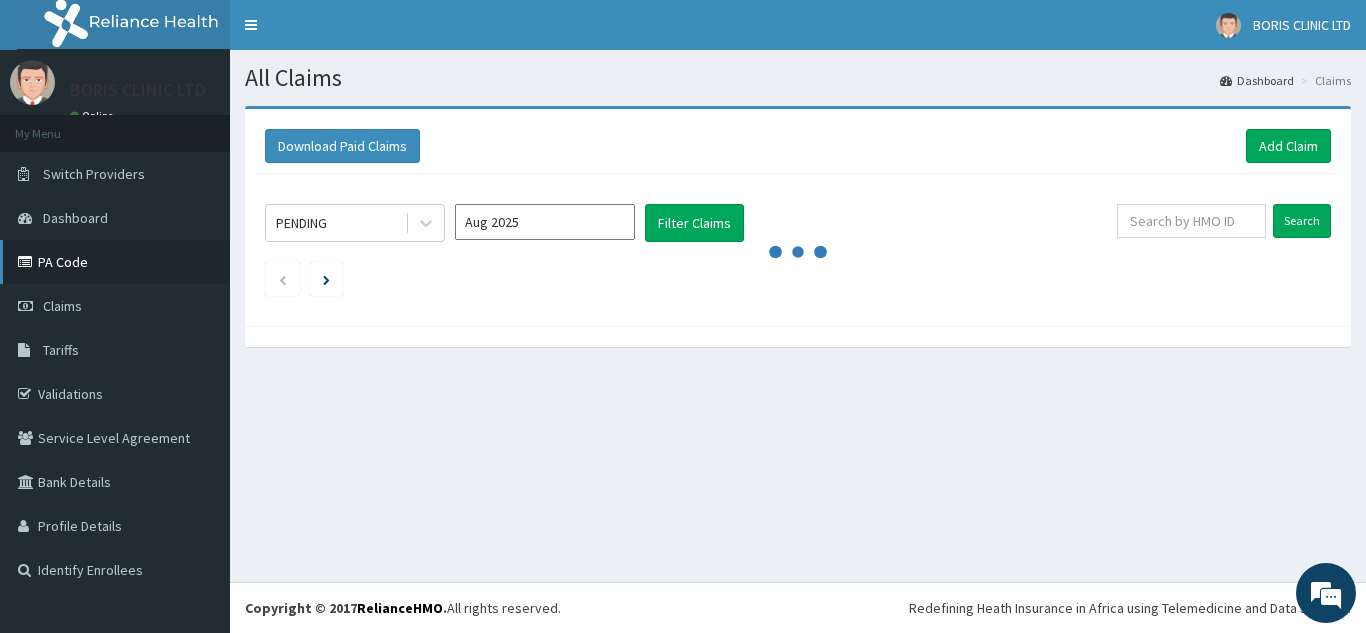 click on "PA Code" at bounding box center [115, 262] 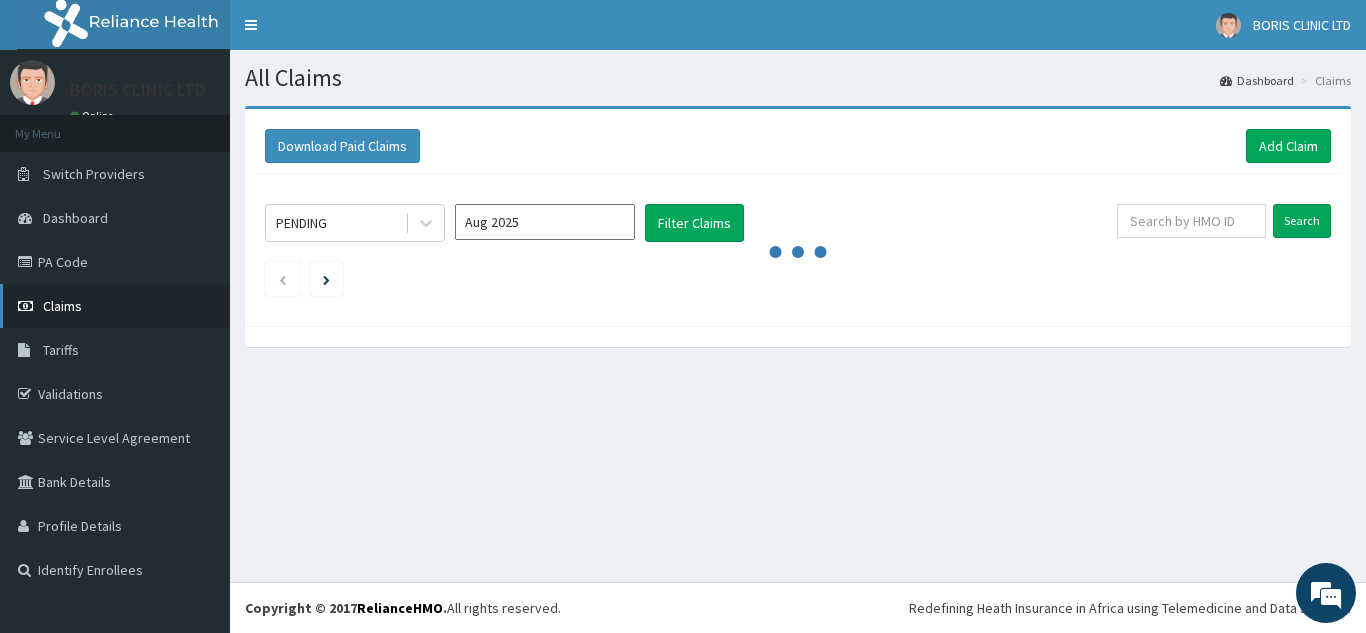 click on "Claims" at bounding box center [62, 306] 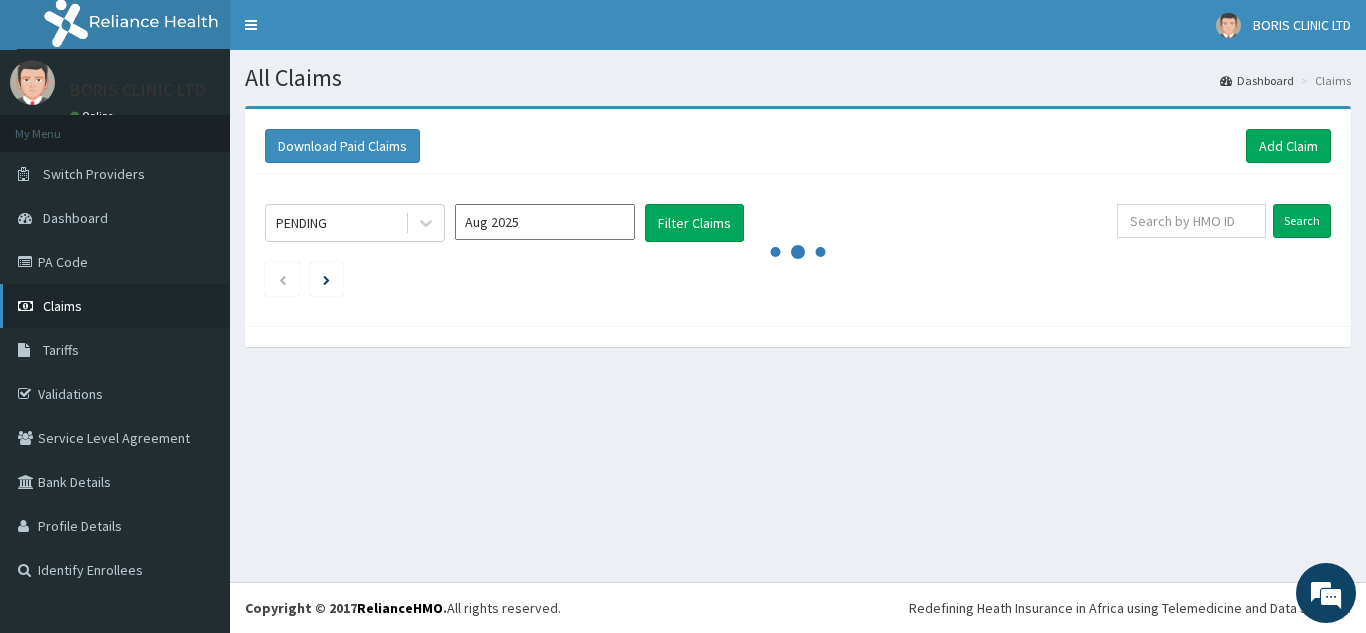click on "Claims" at bounding box center (62, 306) 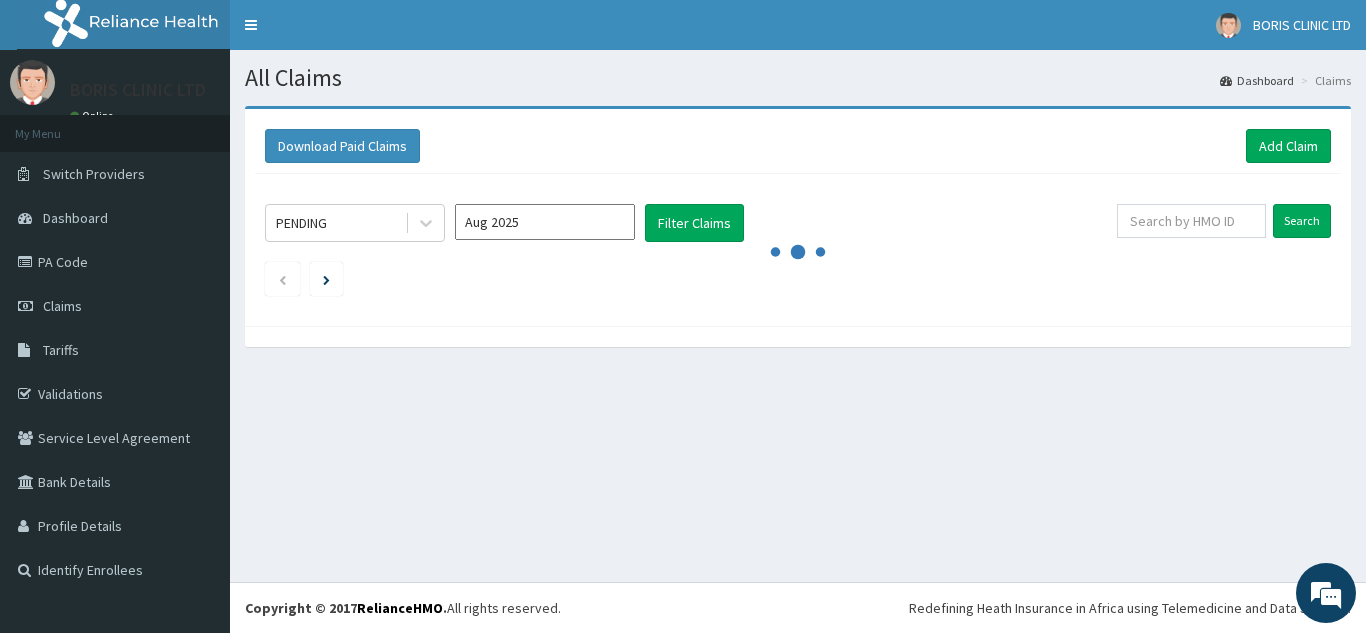 scroll, scrollTop: 0, scrollLeft: 0, axis: both 